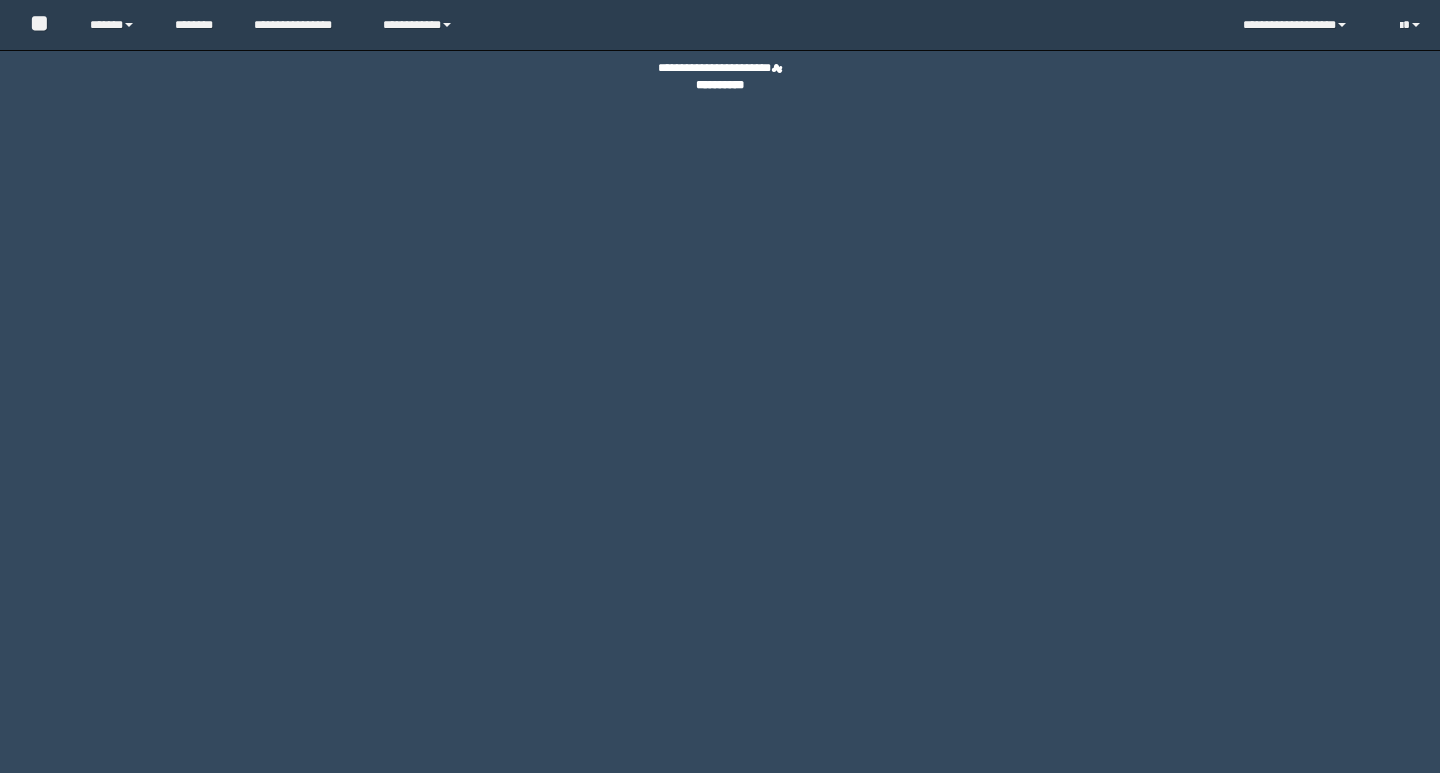 scroll, scrollTop: 0, scrollLeft: 0, axis: both 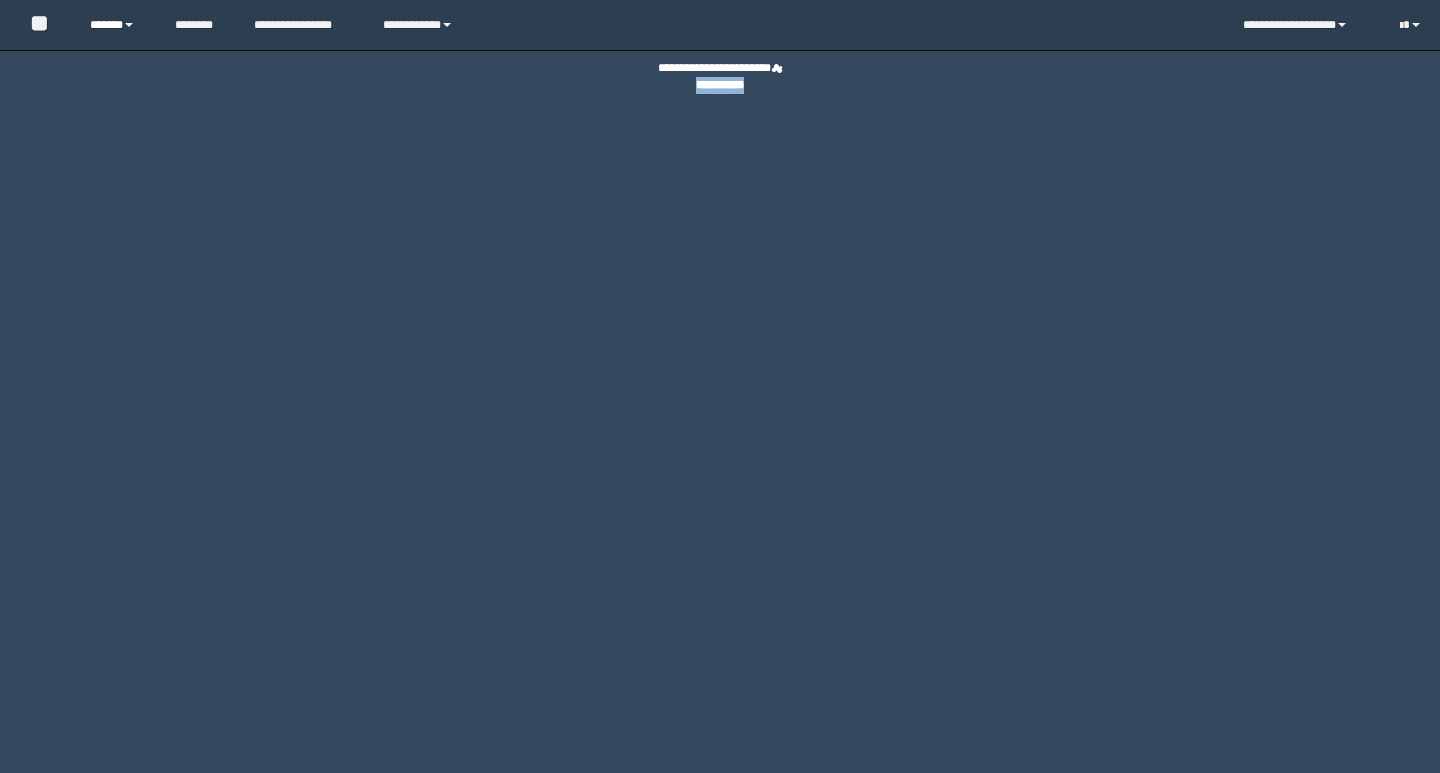 click on "******" at bounding box center [117, 25] 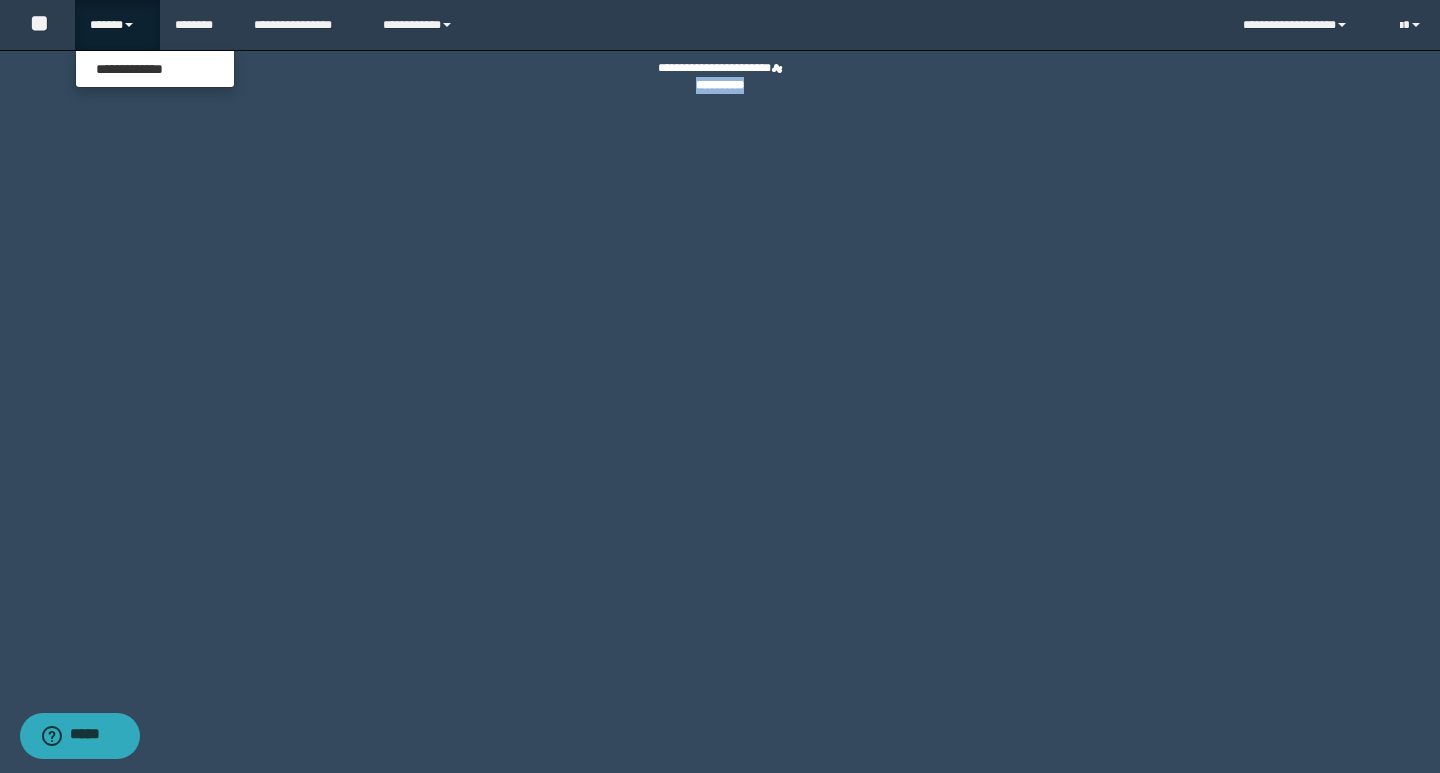 scroll, scrollTop: 0, scrollLeft: 0, axis: both 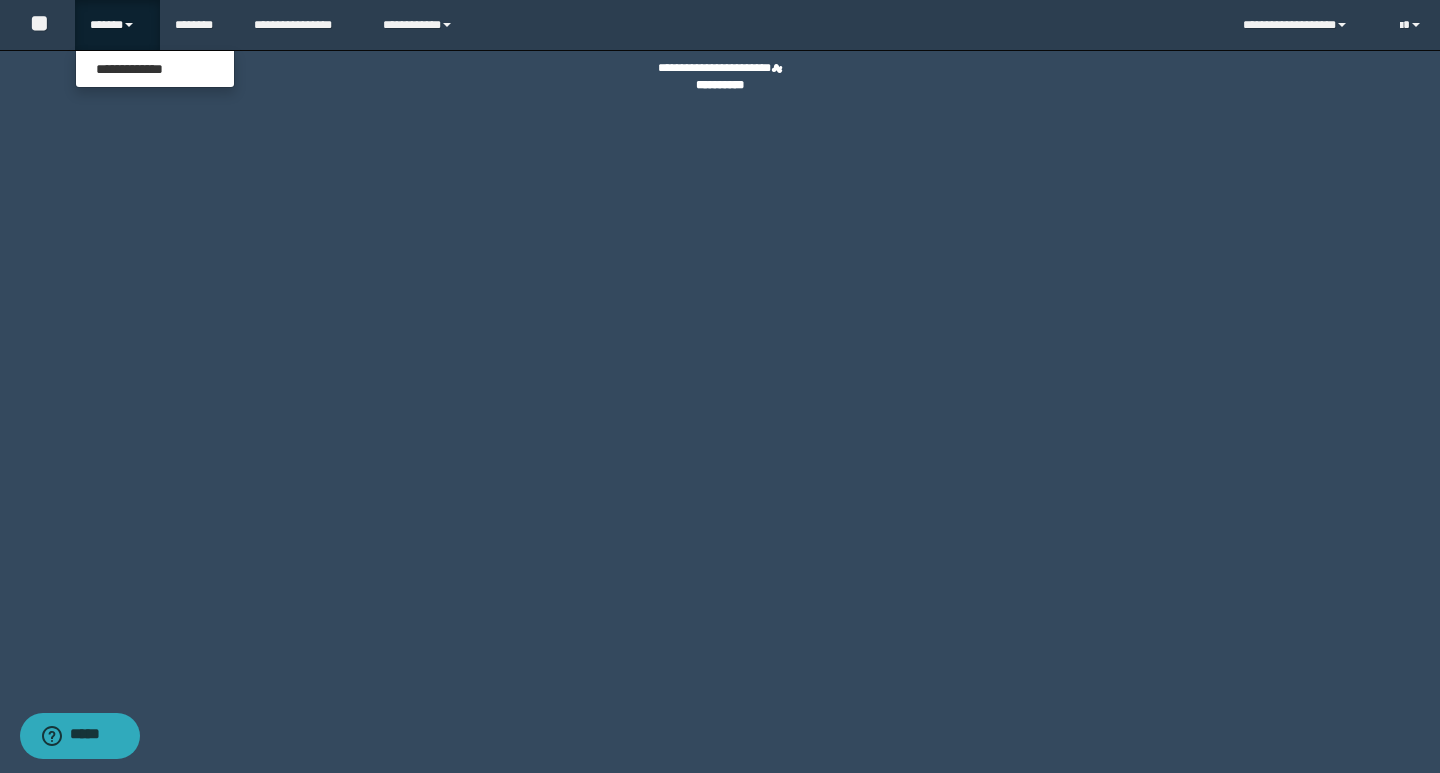 click on "**********" at bounding box center (155, 69) 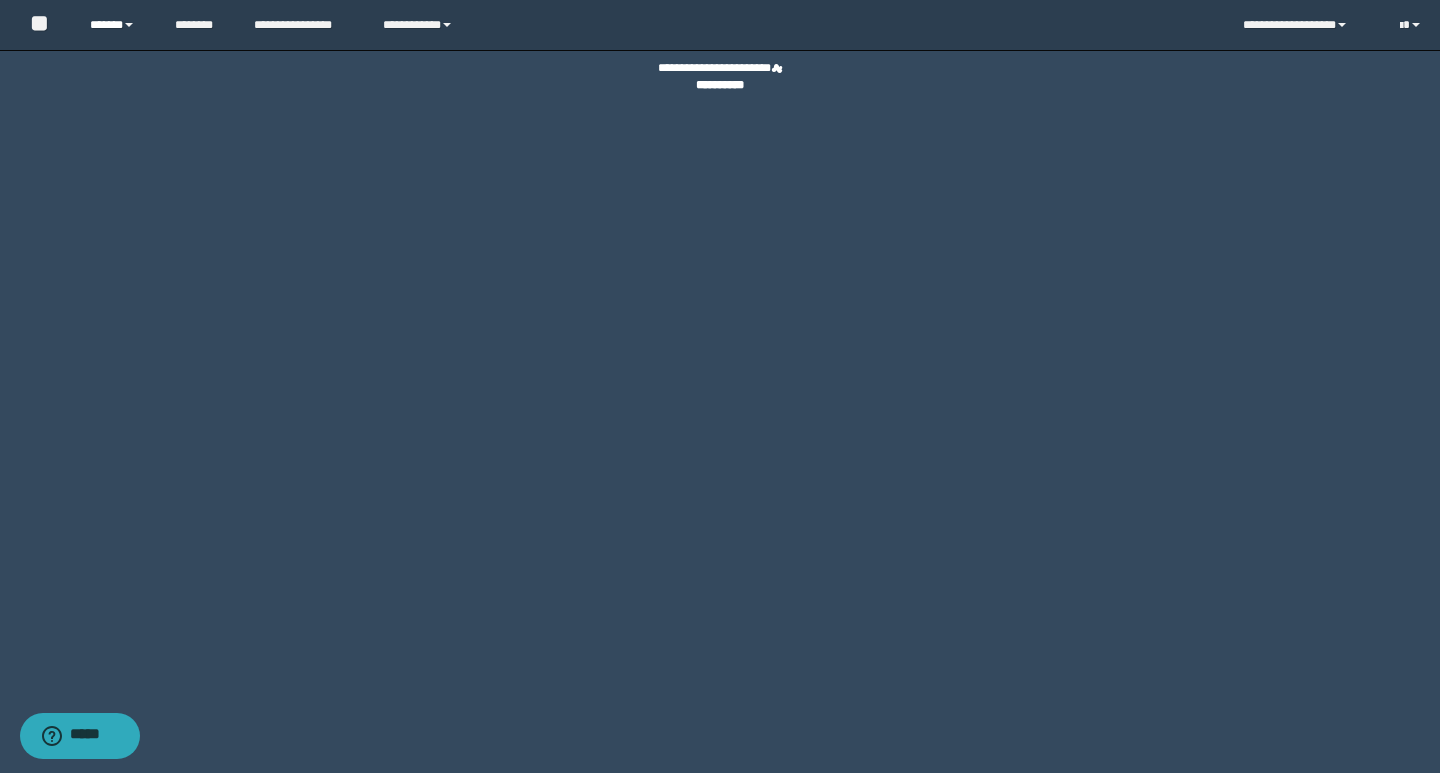 click on "******" at bounding box center (117, 25) 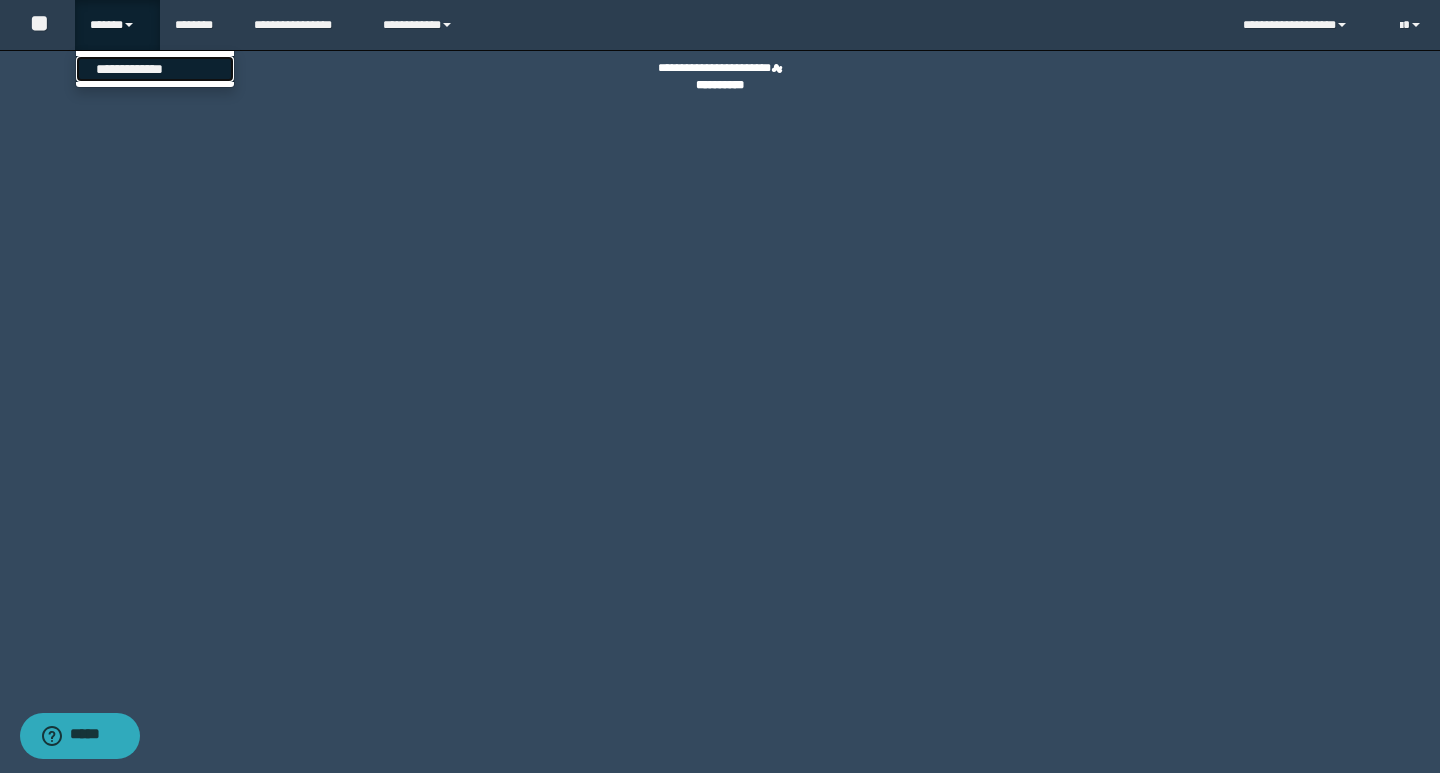 click on "**********" at bounding box center (155, 69) 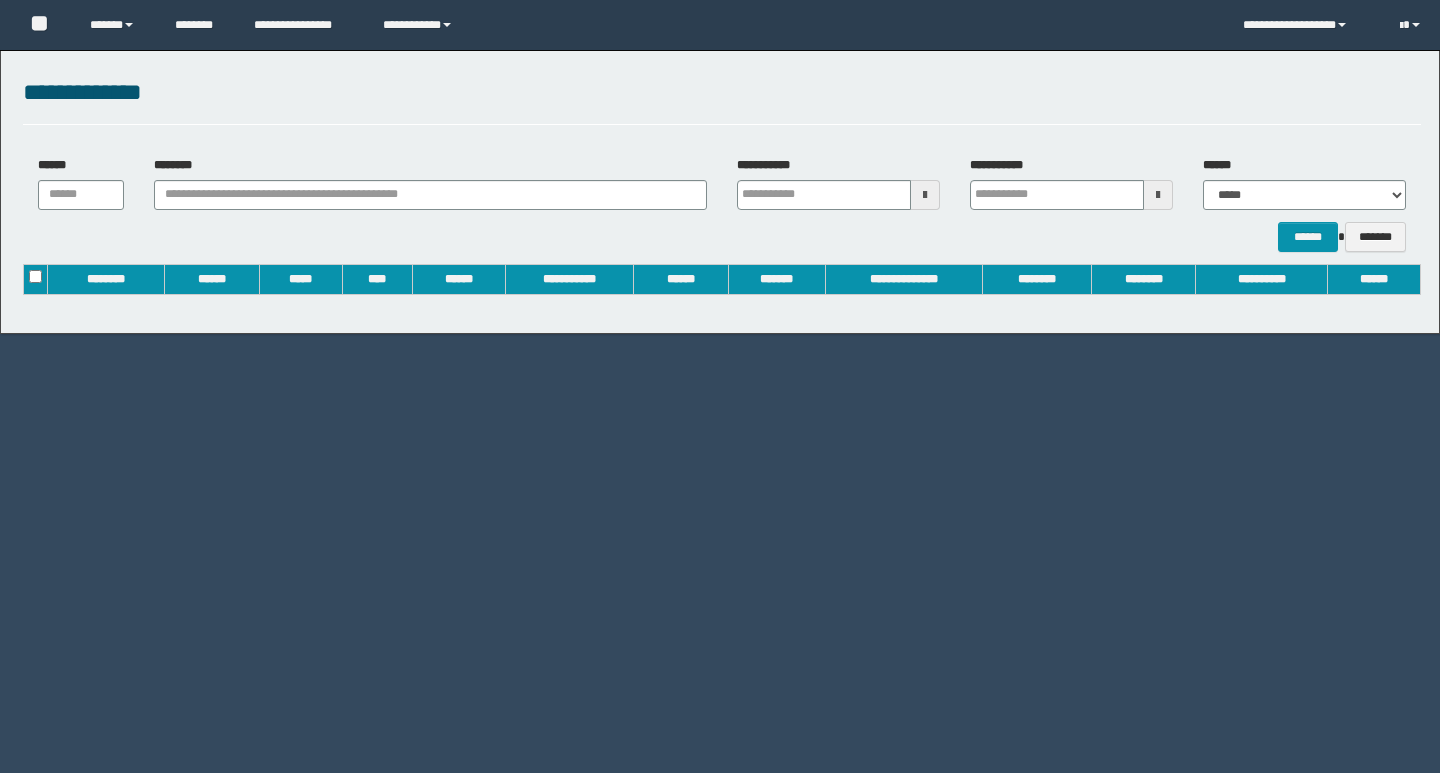 scroll, scrollTop: 0, scrollLeft: 0, axis: both 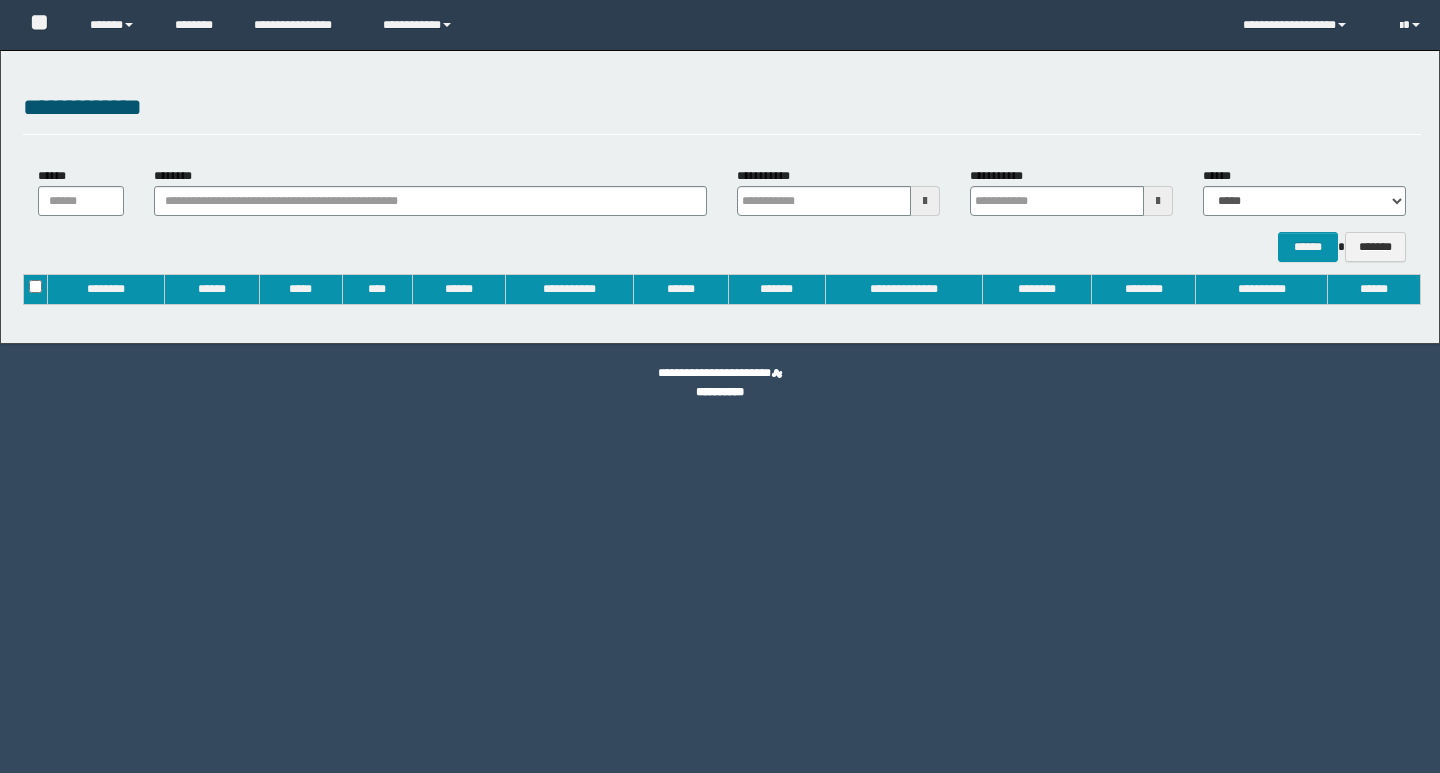 type on "**********" 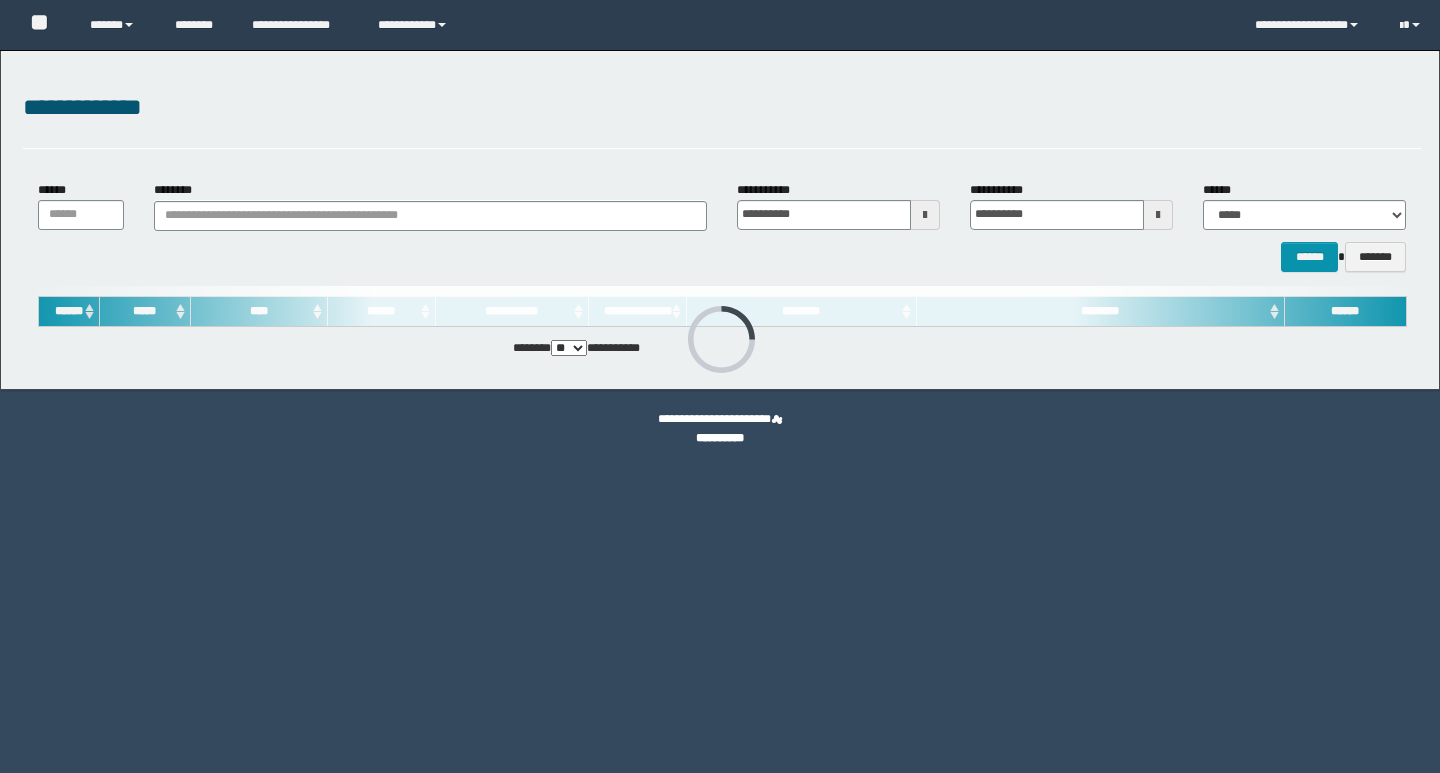 scroll, scrollTop: 0, scrollLeft: 0, axis: both 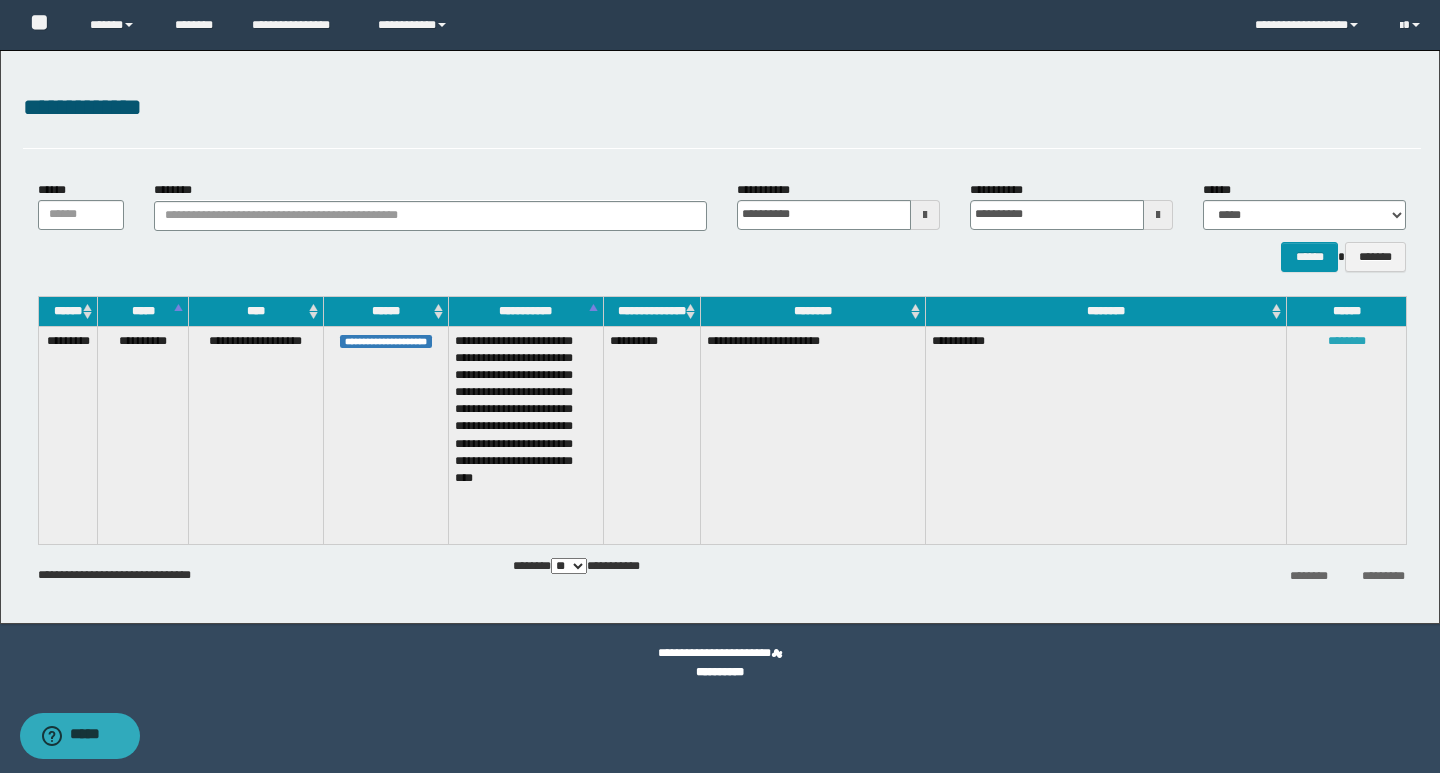 click on "********" at bounding box center [1347, 341] 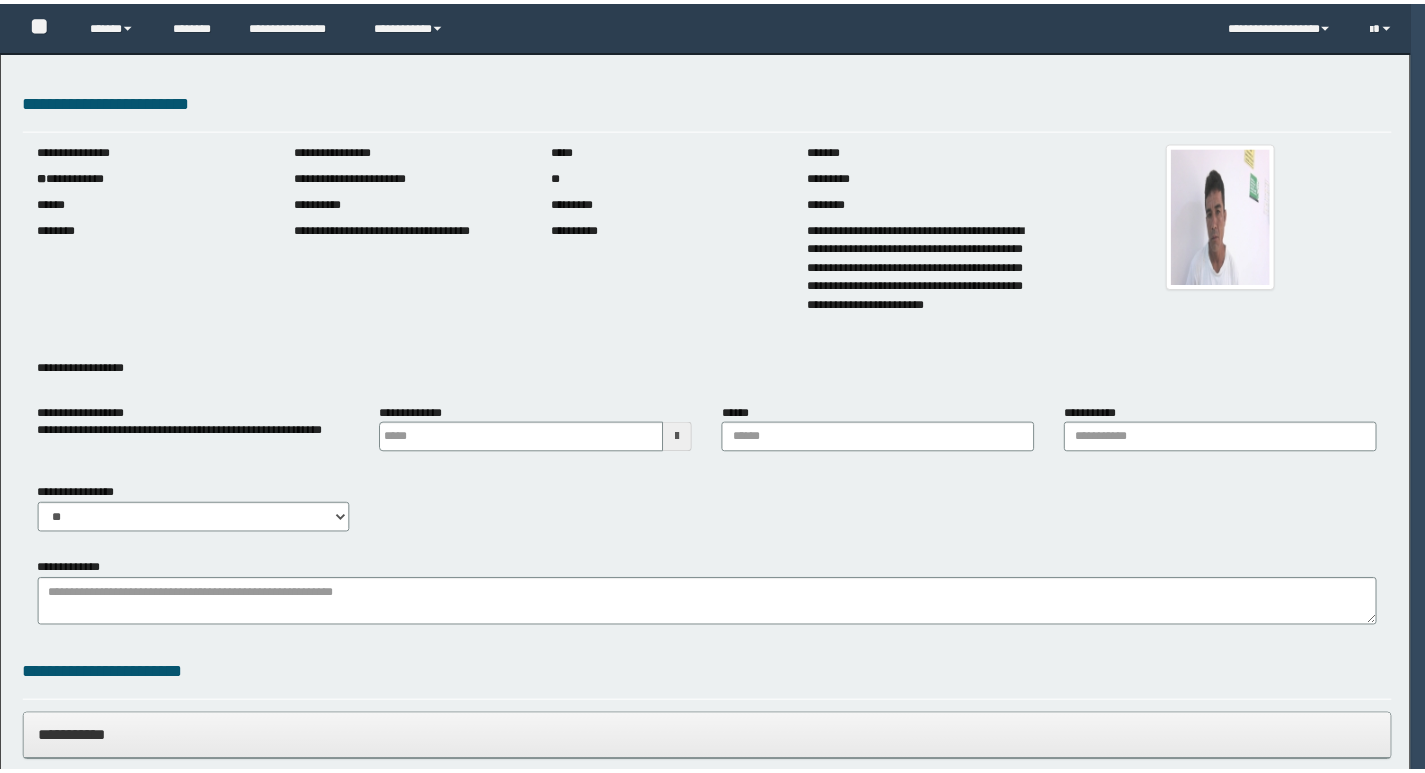 scroll, scrollTop: 0, scrollLeft: 0, axis: both 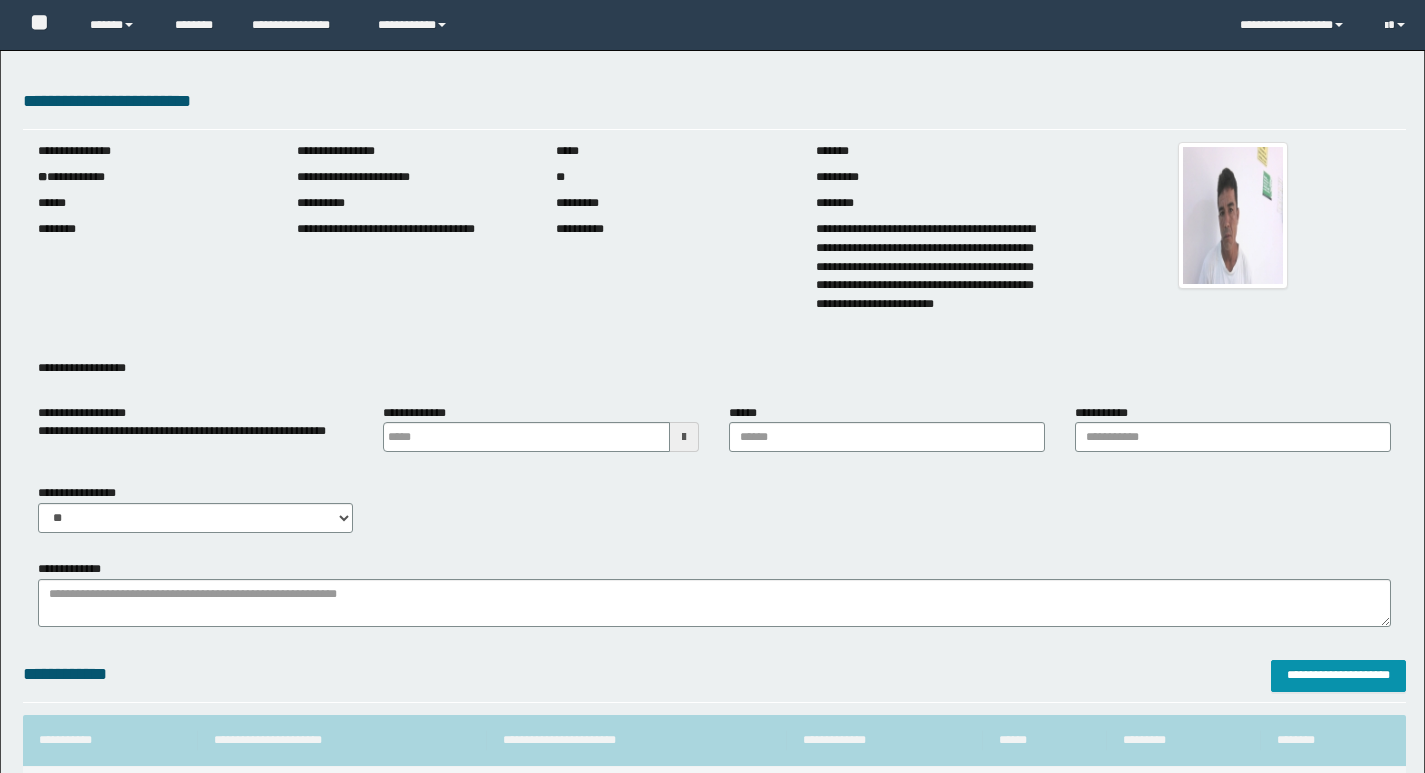 click at bounding box center [684, 437] 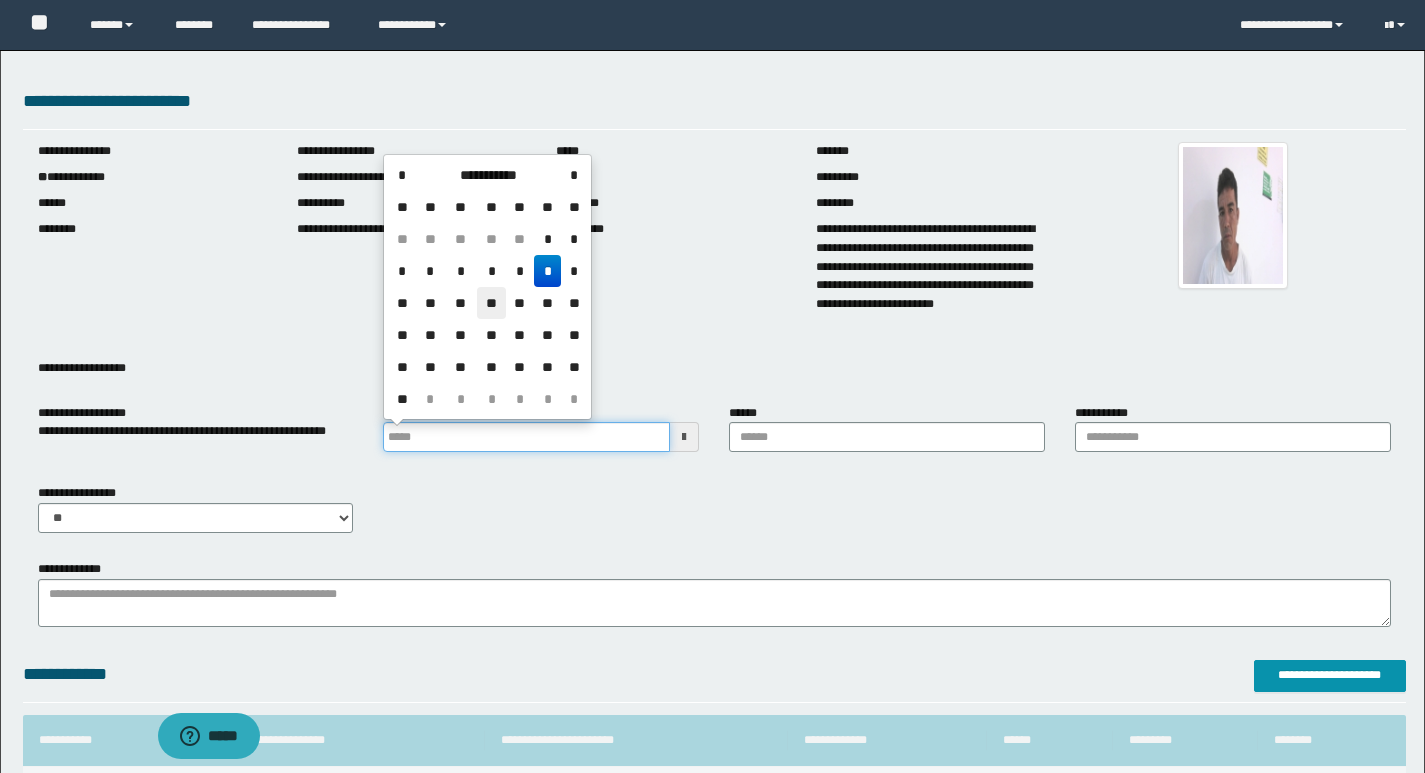 scroll, scrollTop: 0, scrollLeft: 0, axis: both 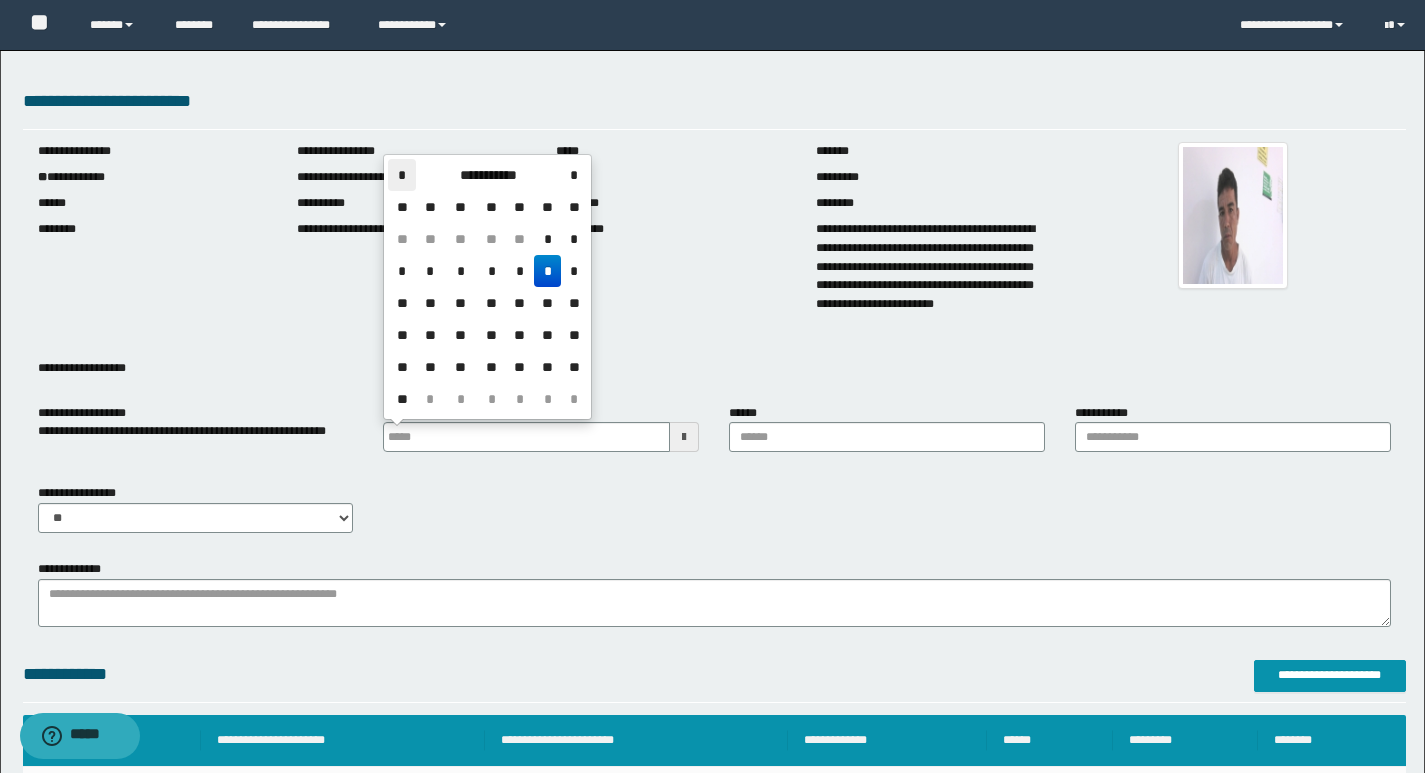 click on "*" at bounding box center [402, 175] 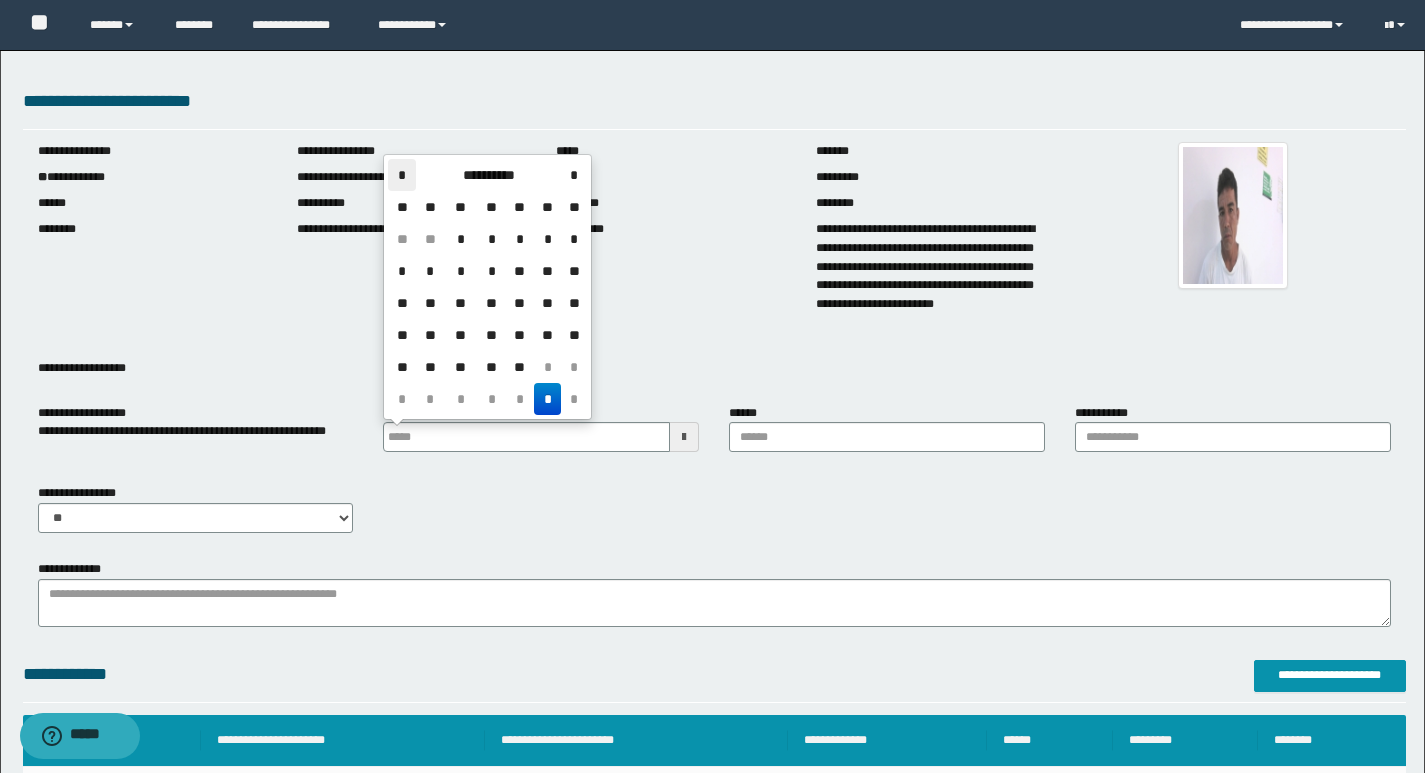 click on "*" at bounding box center [402, 175] 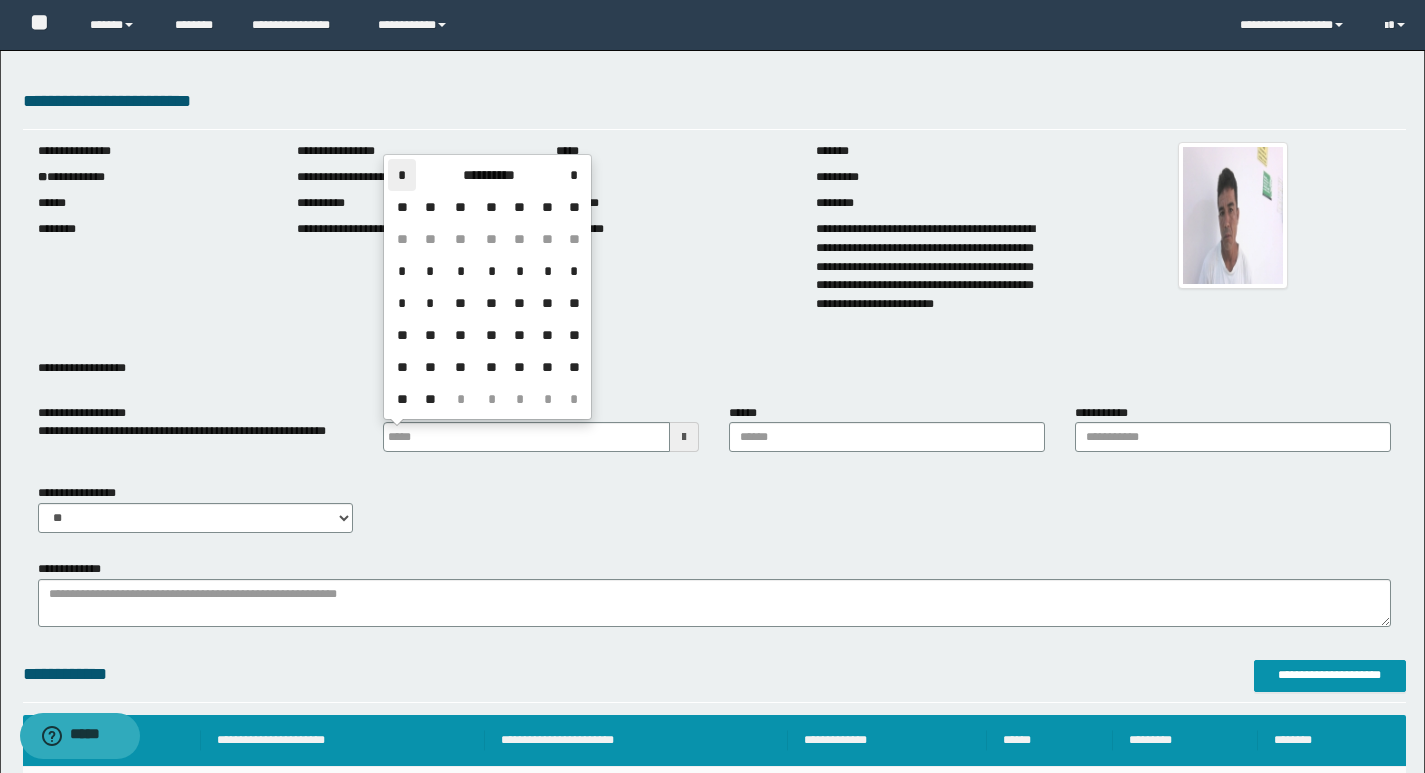 click on "*" at bounding box center [402, 175] 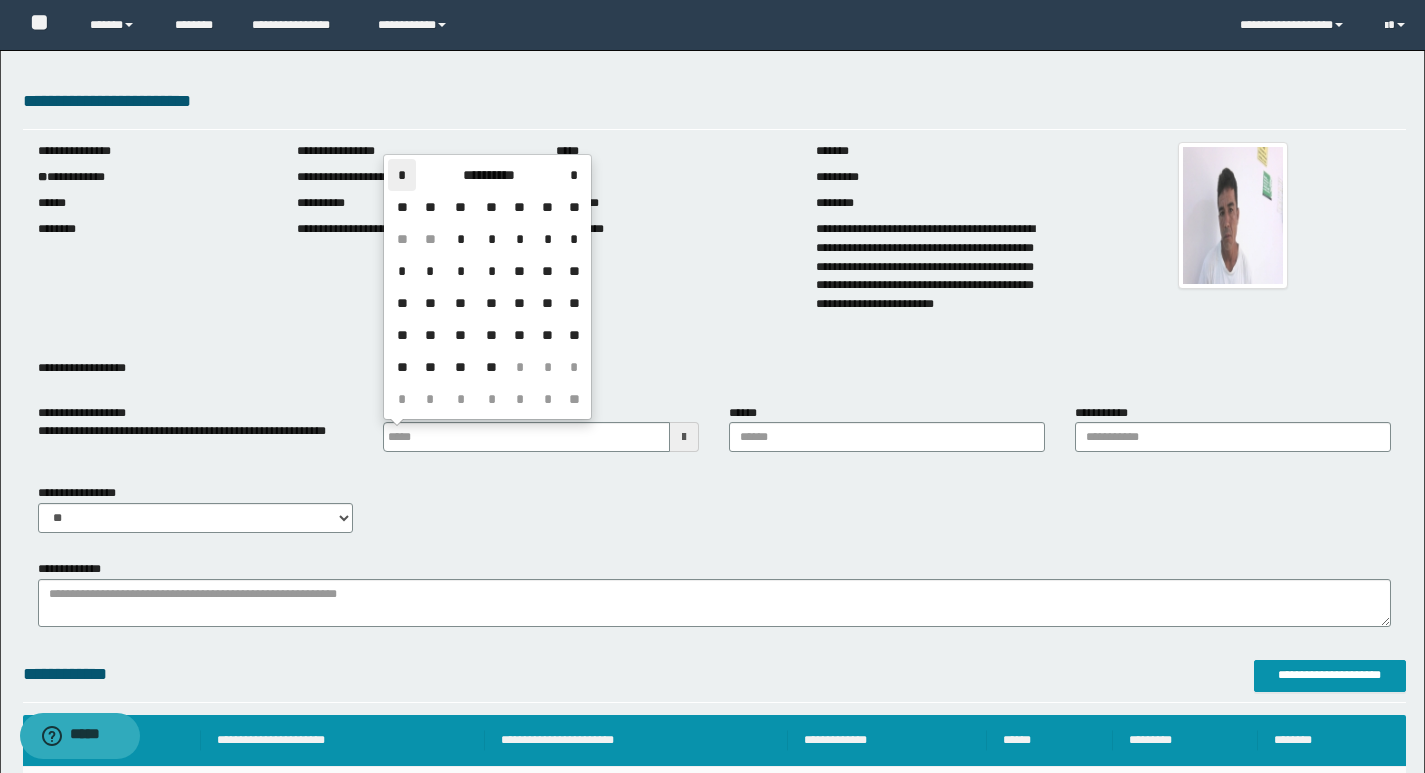 click on "*" at bounding box center (402, 175) 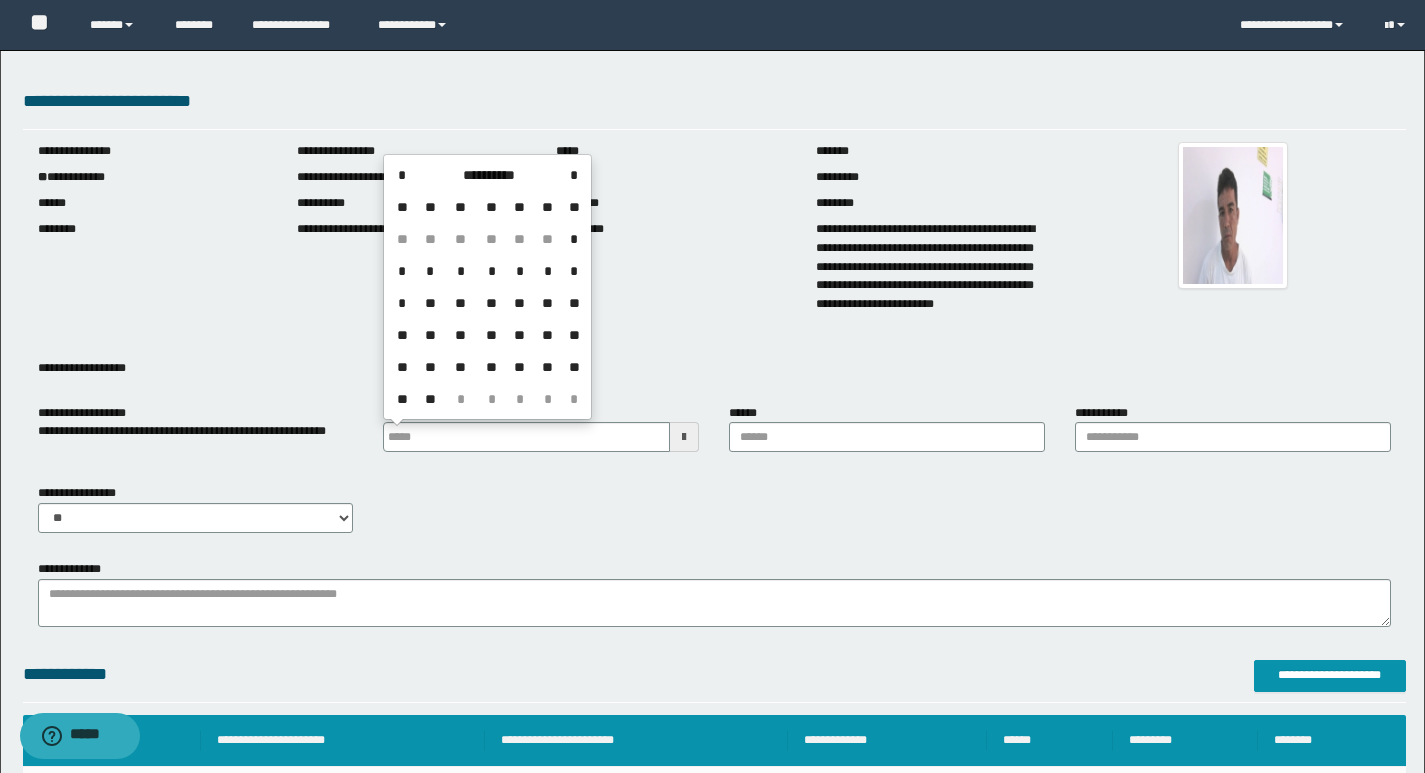 click on "*" at bounding box center [460, 271] 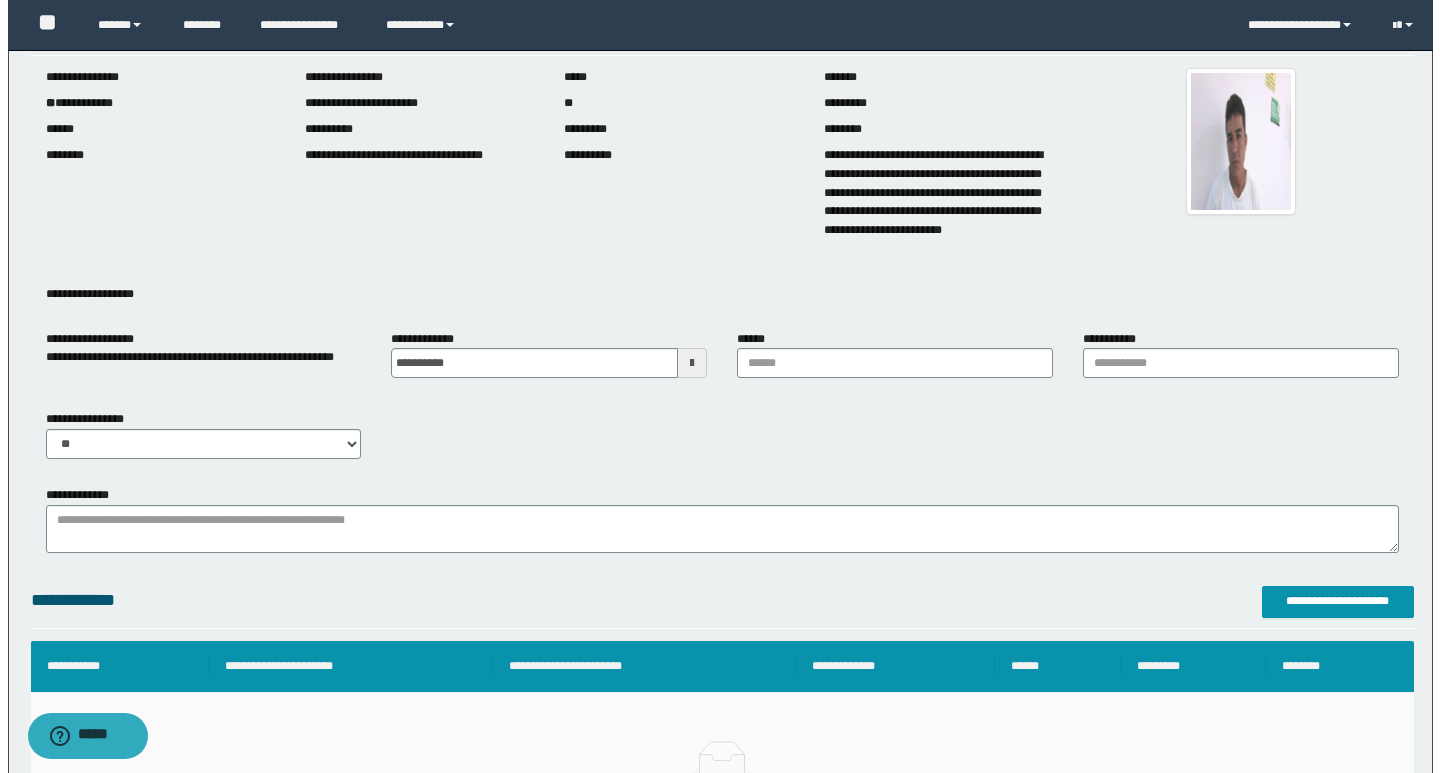 scroll, scrollTop: 200, scrollLeft: 0, axis: vertical 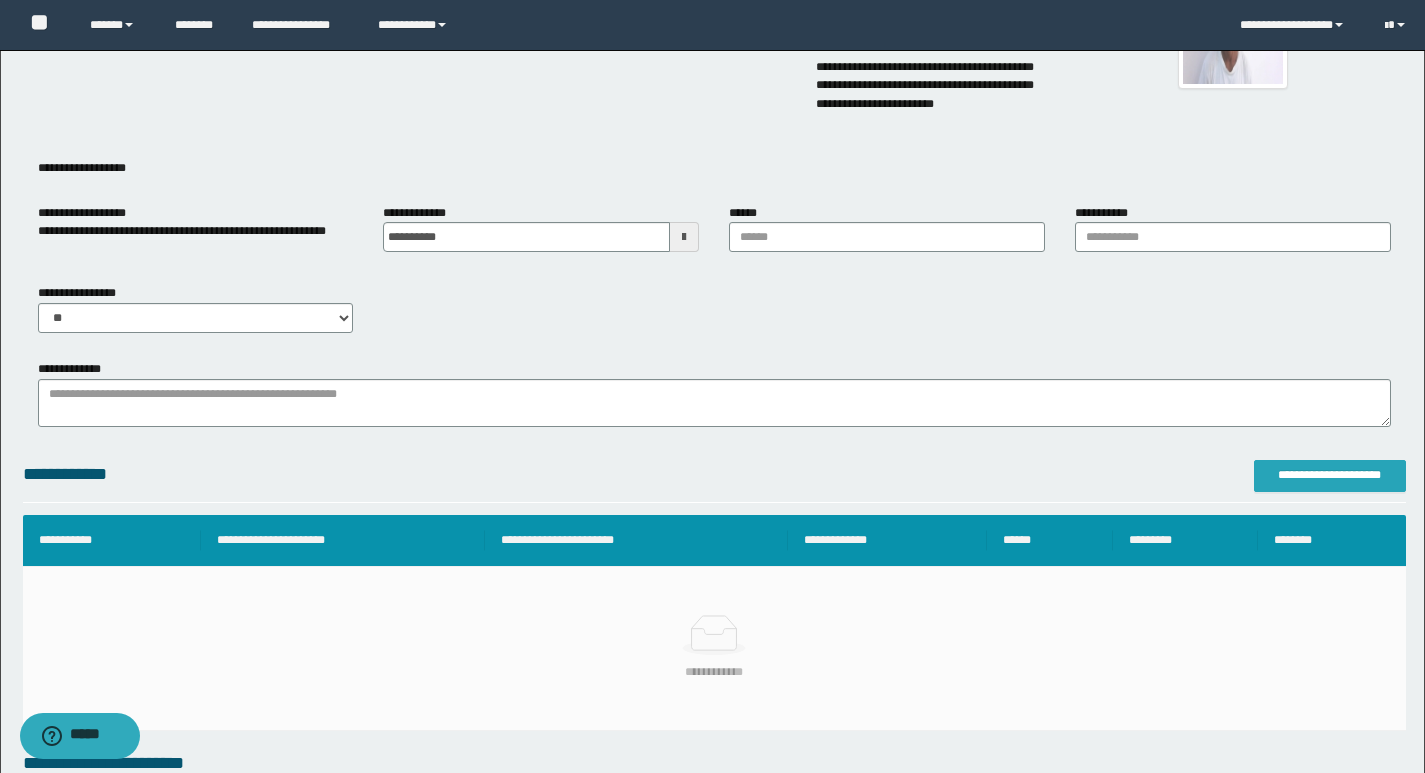 click on "**********" at bounding box center (1330, 476) 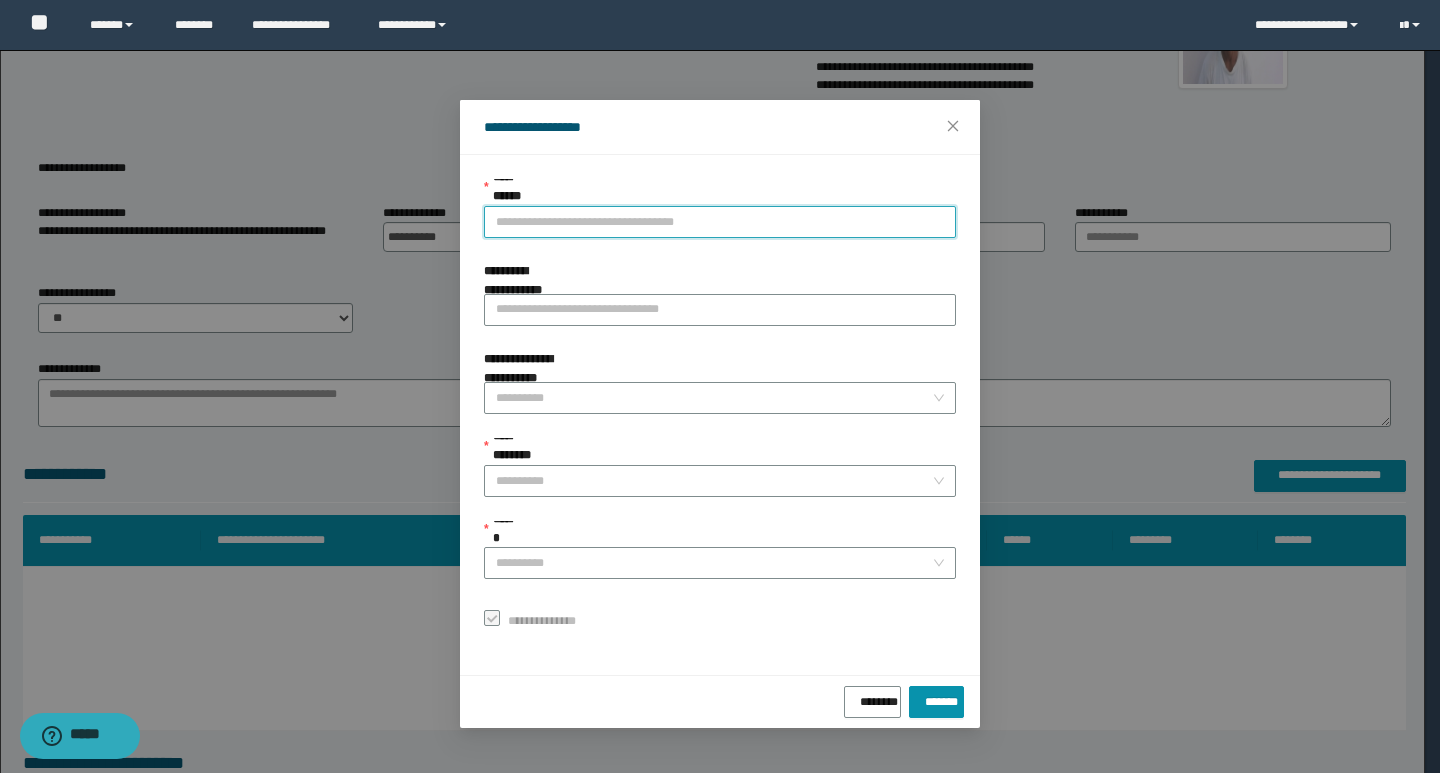 click on "**********" at bounding box center [720, 222] 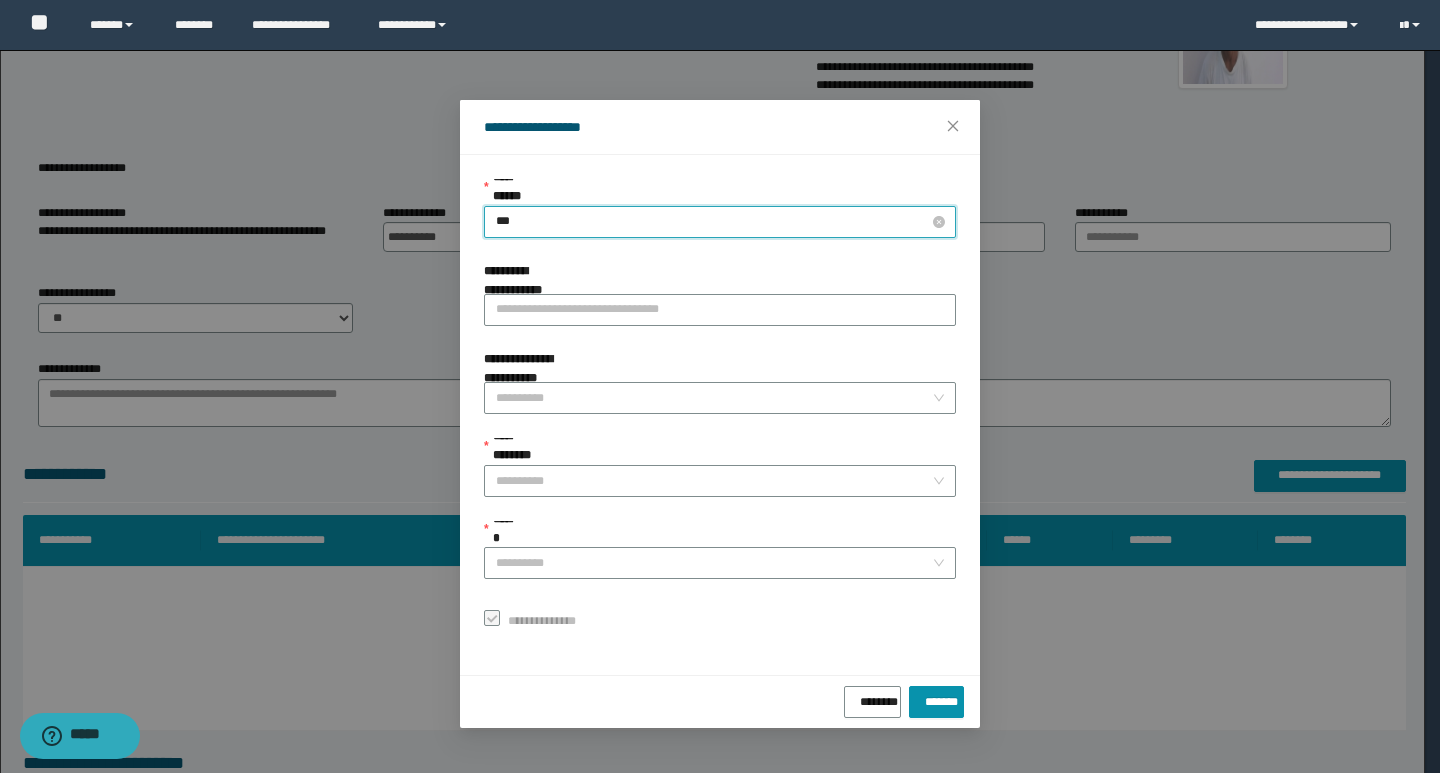 type on "****" 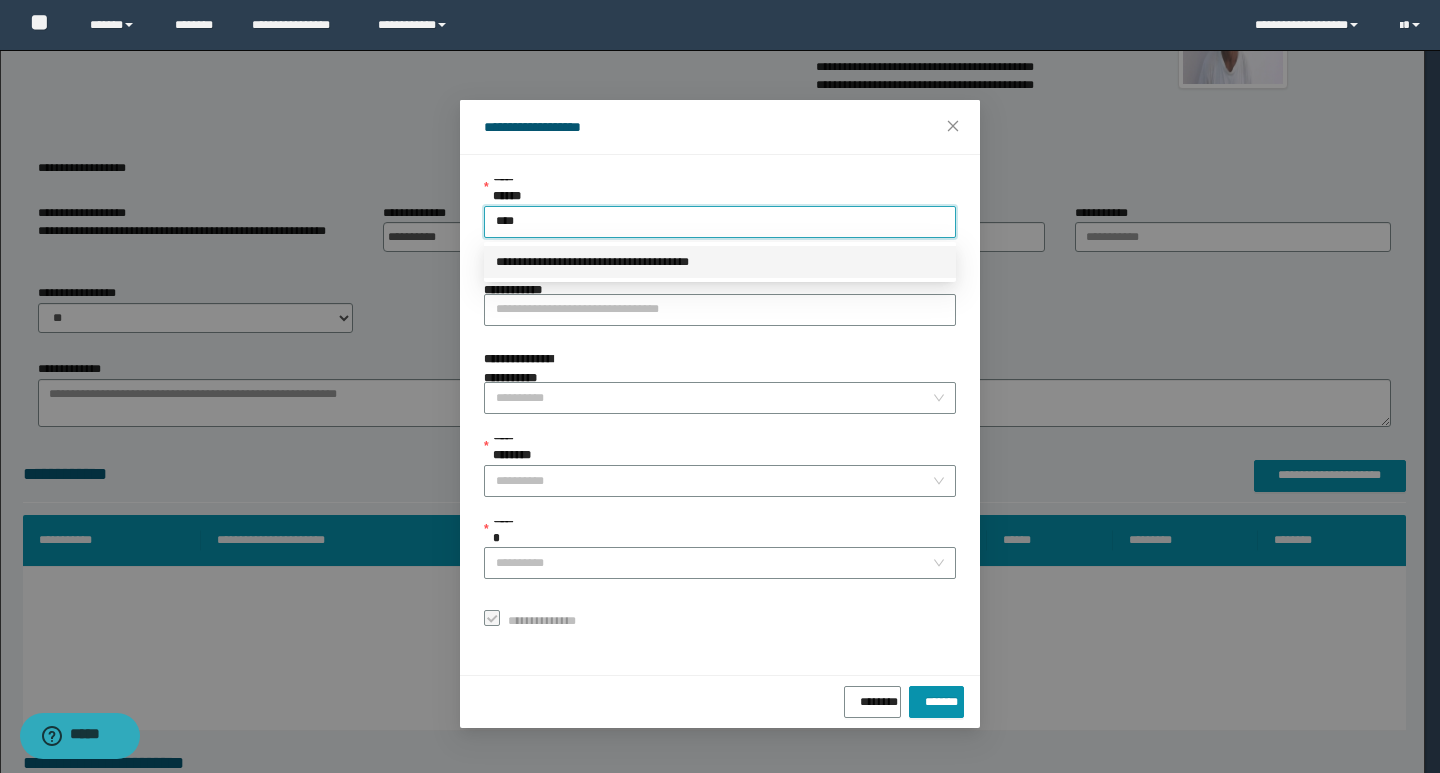 click on "**********" at bounding box center [720, 262] 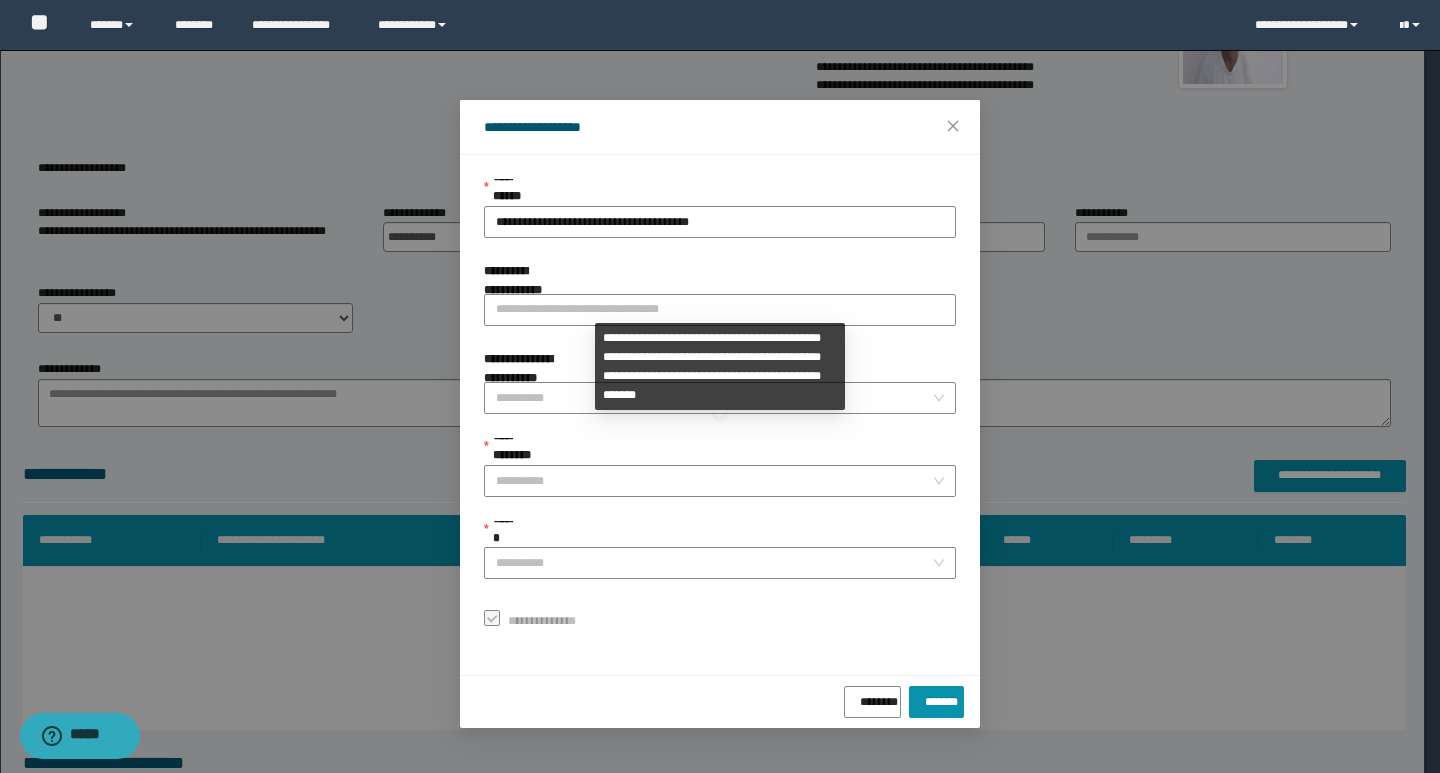 click on "**********" at bounding box center (720, 451) 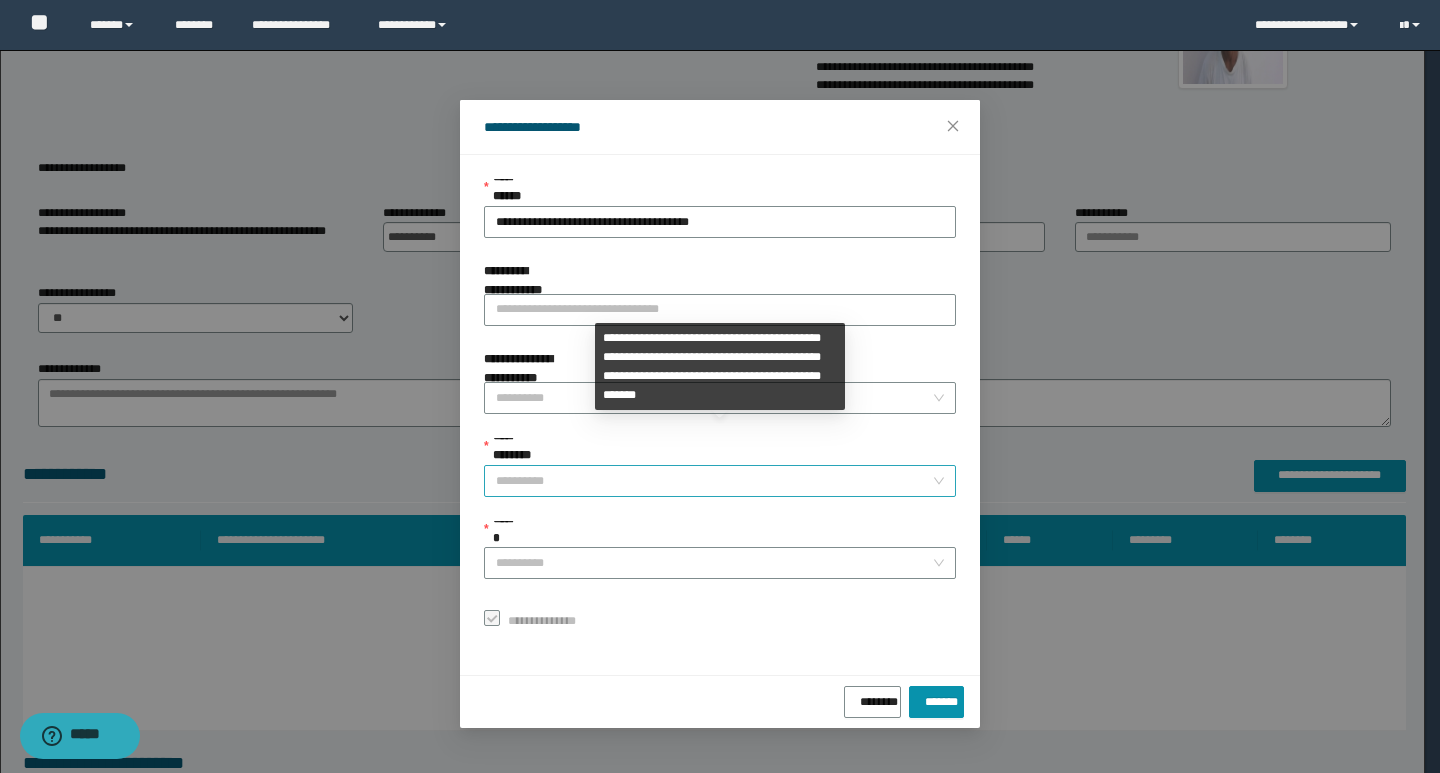 click on "**********" at bounding box center [714, 481] 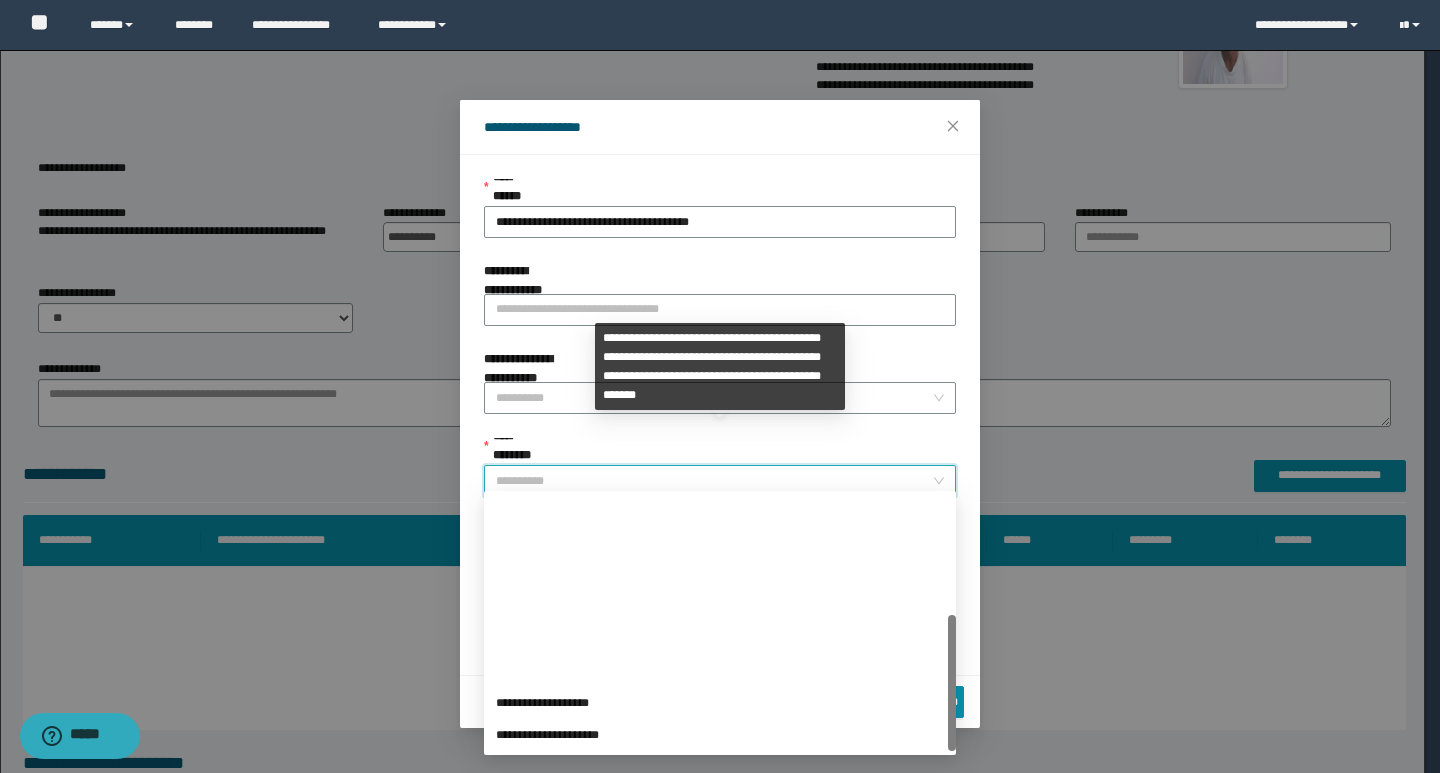 scroll, scrollTop: 224, scrollLeft: 0, axis: vertical 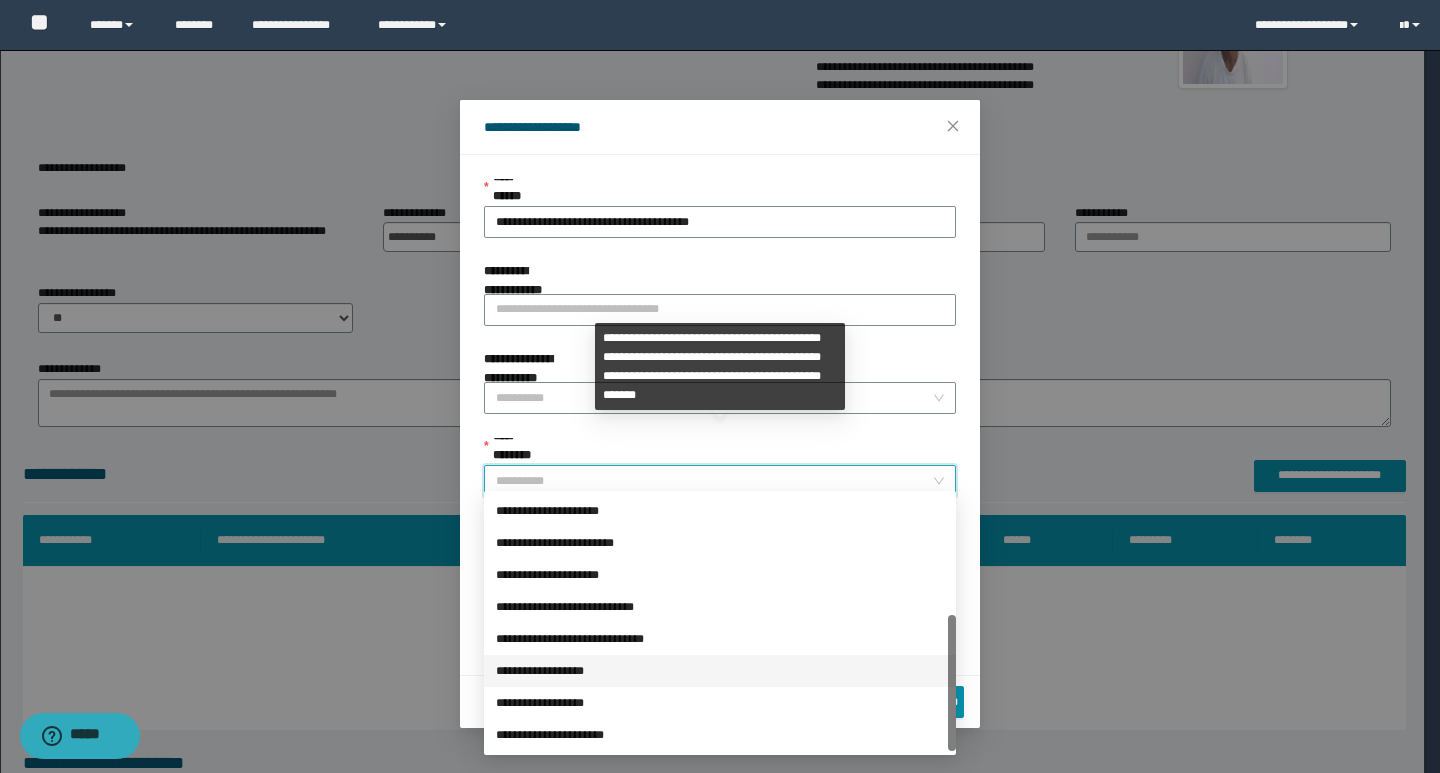 drag, startPoint x: 603, startPoint y: 663, endPoint x: 616, endPoint y: 572, distance: 91.92388 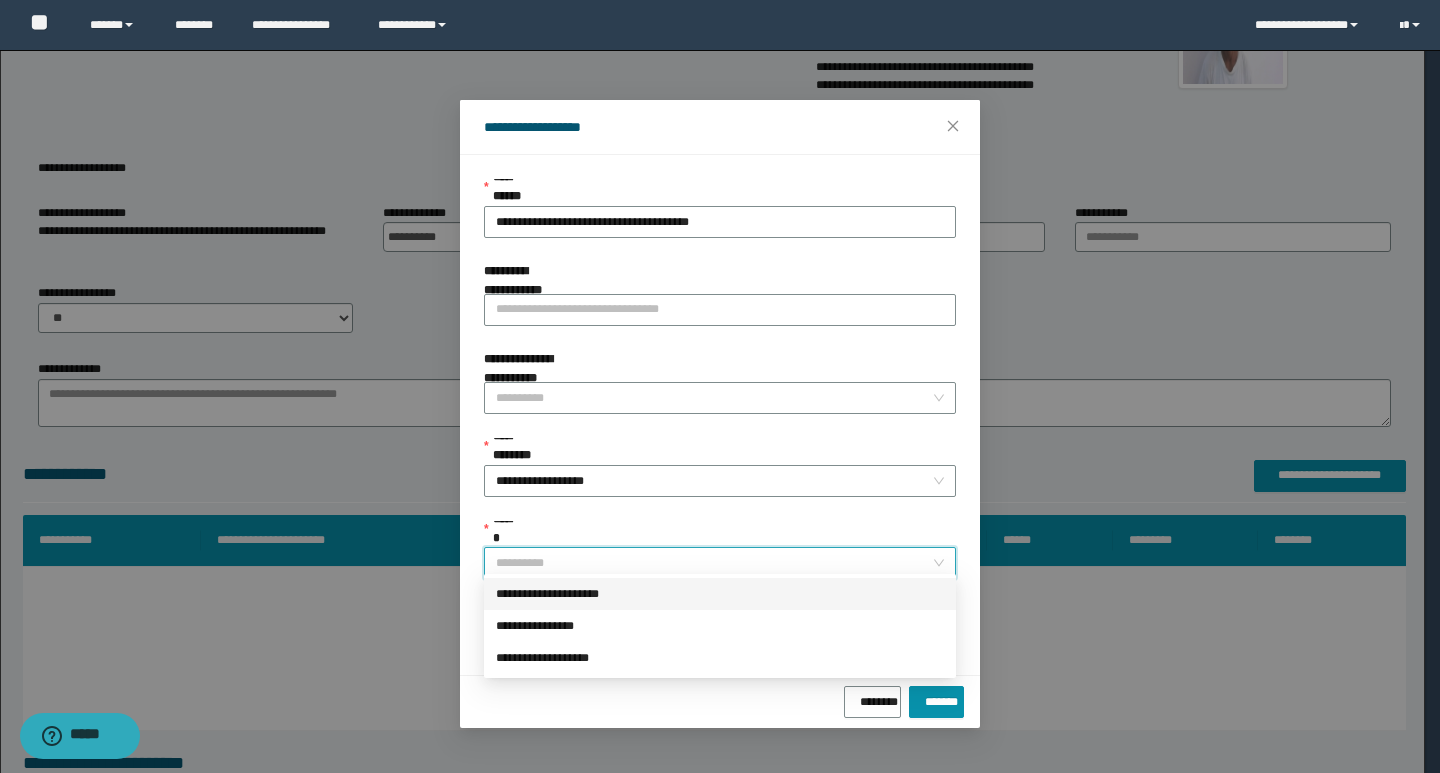 click on "******" at bounding box center (714, 563) 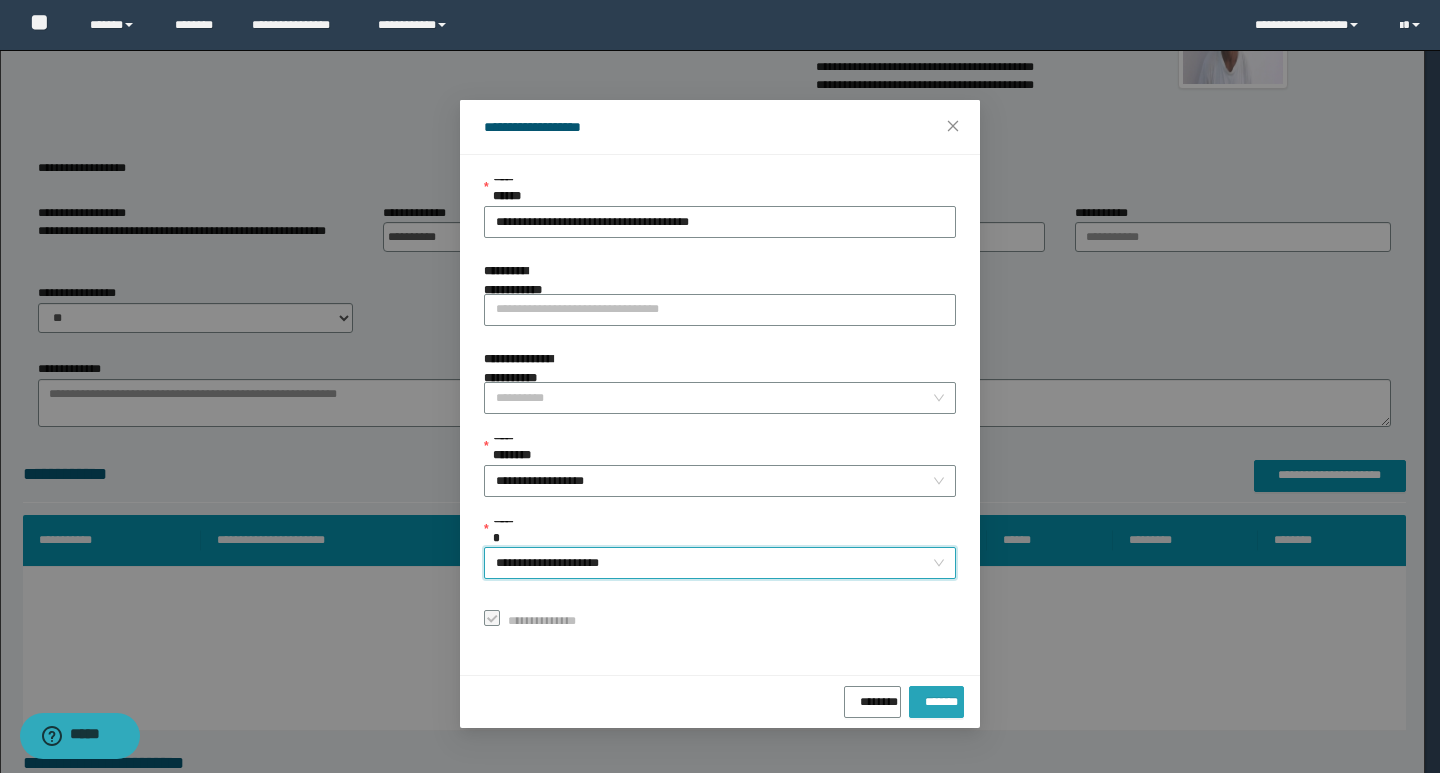 click on "*******" at bounding box center (936, 698) 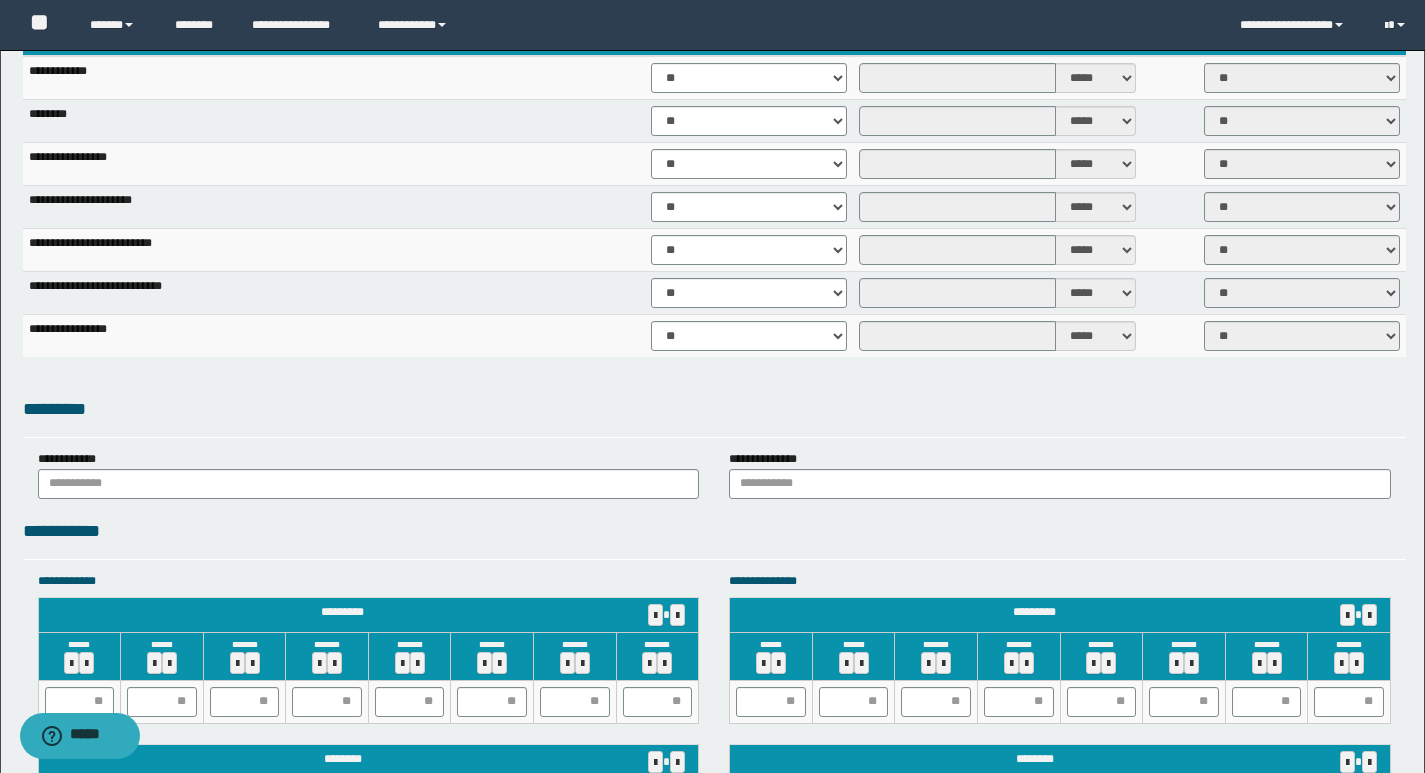 scroll, scrollTop: 1500, scrollLeft: 0, axis: vertical 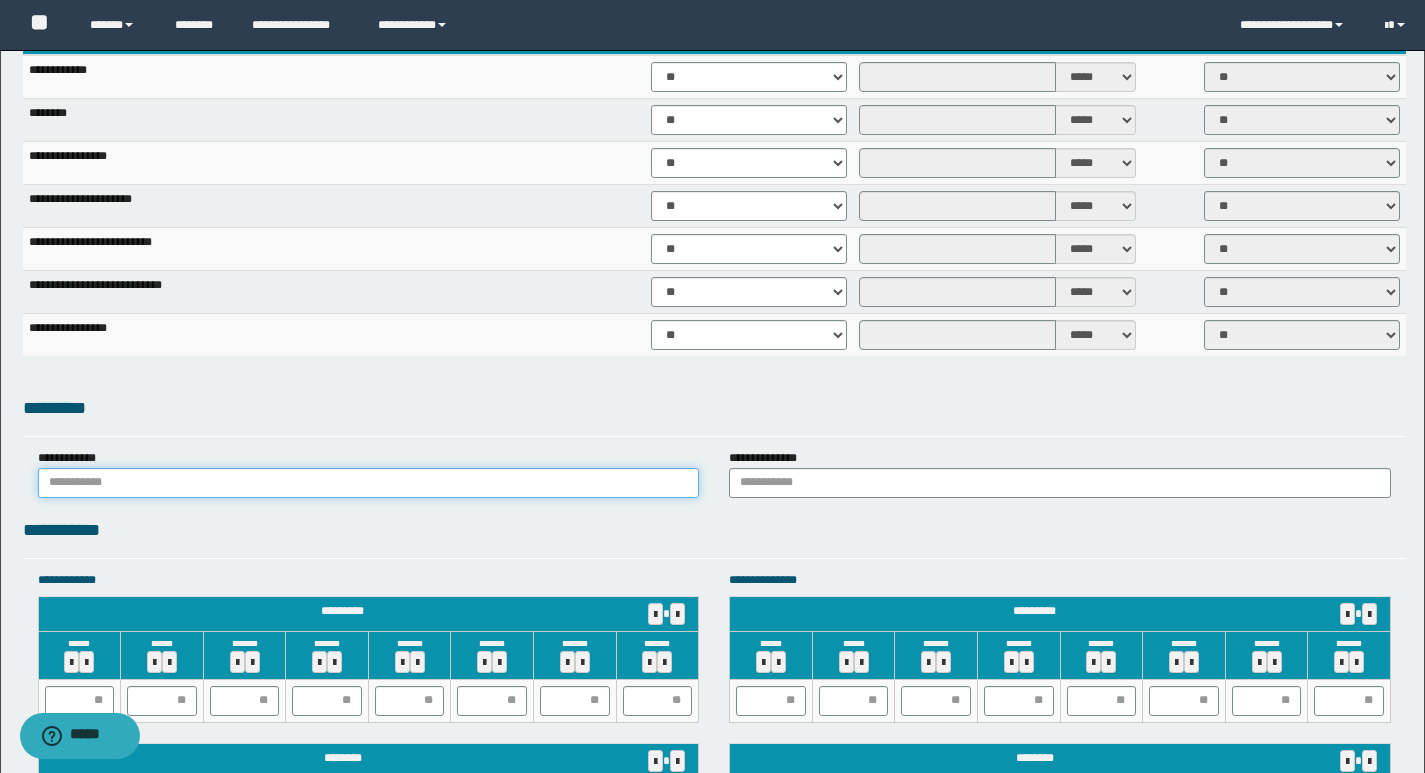 click at bounding box center [369, 483] 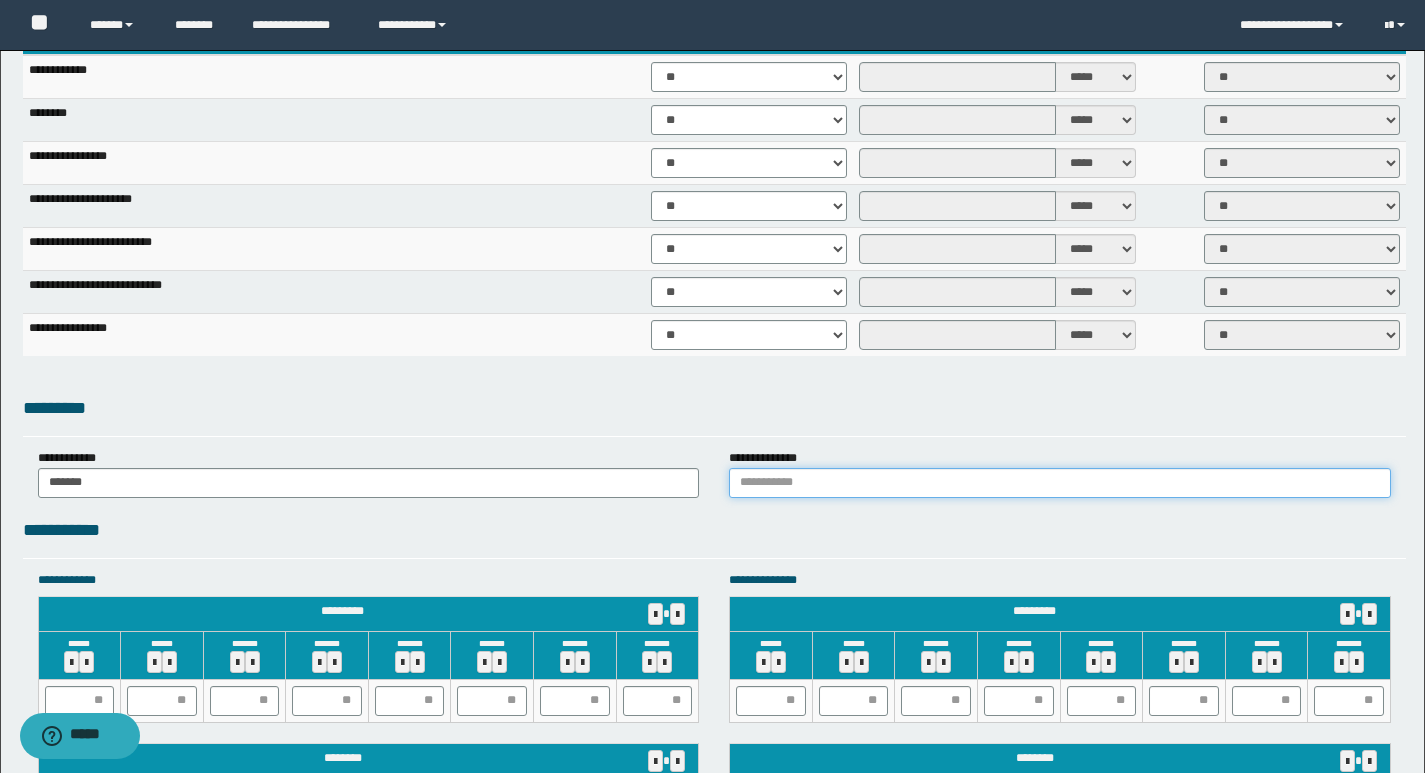 click at bounding box center [1060, 483] 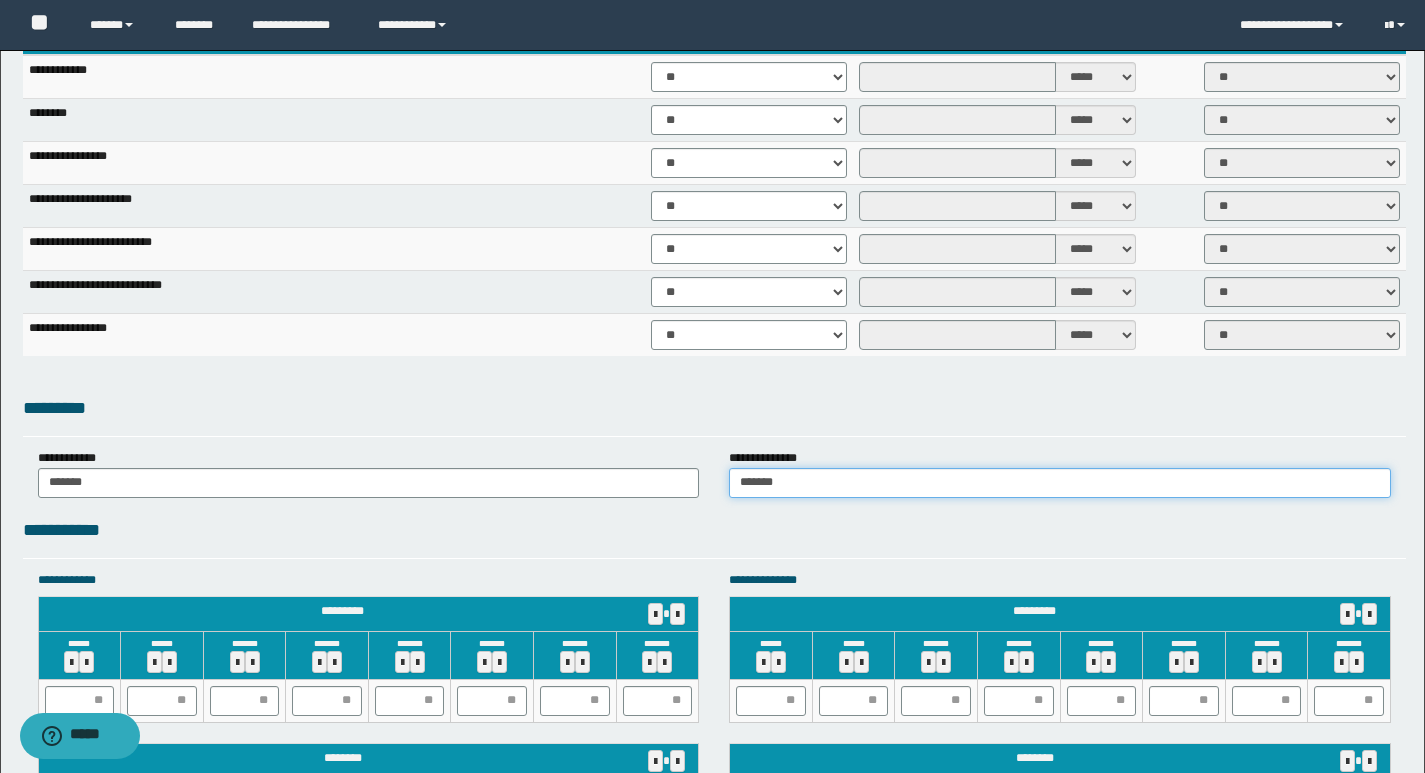 scroll, scrollTop: 1700, scrollLeft: 0, axis: vertical 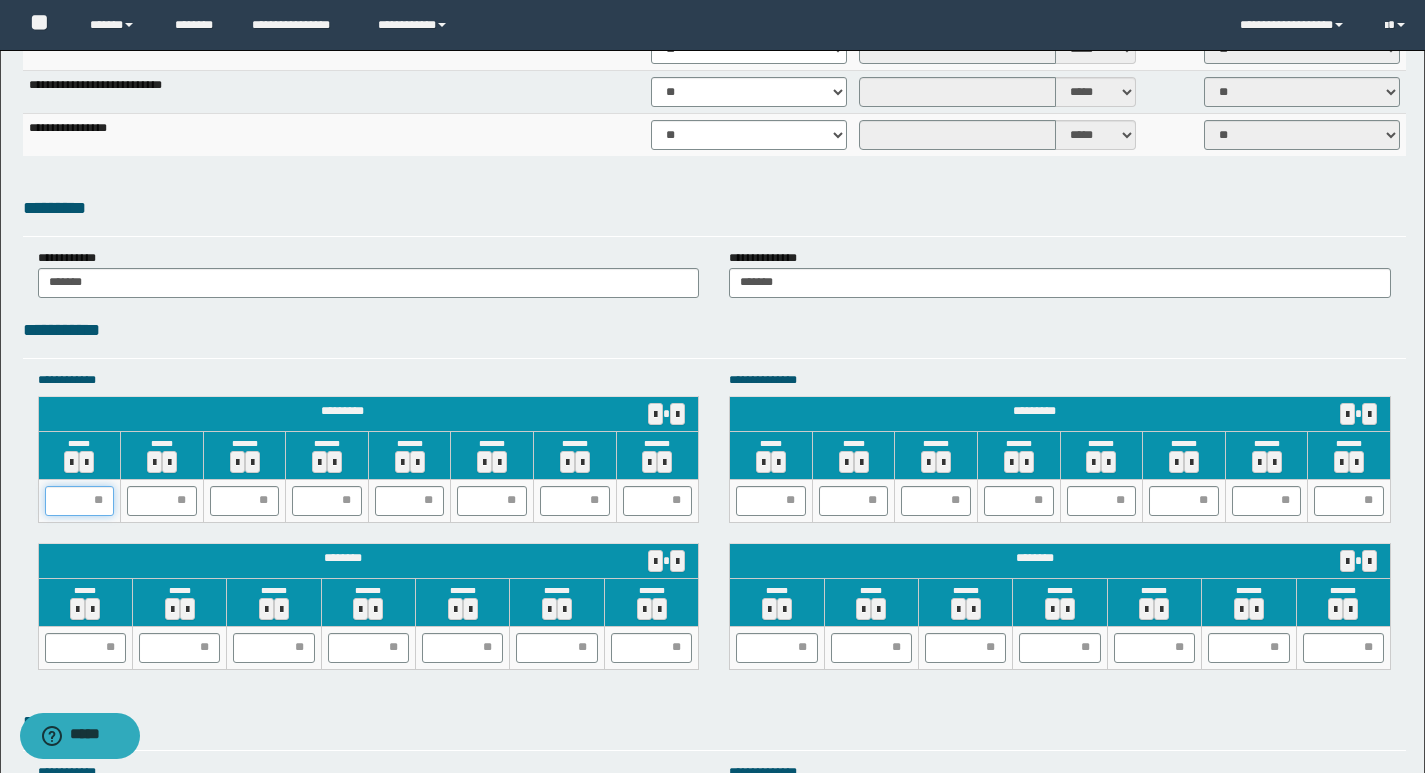 click at bounding box center [80, 501] 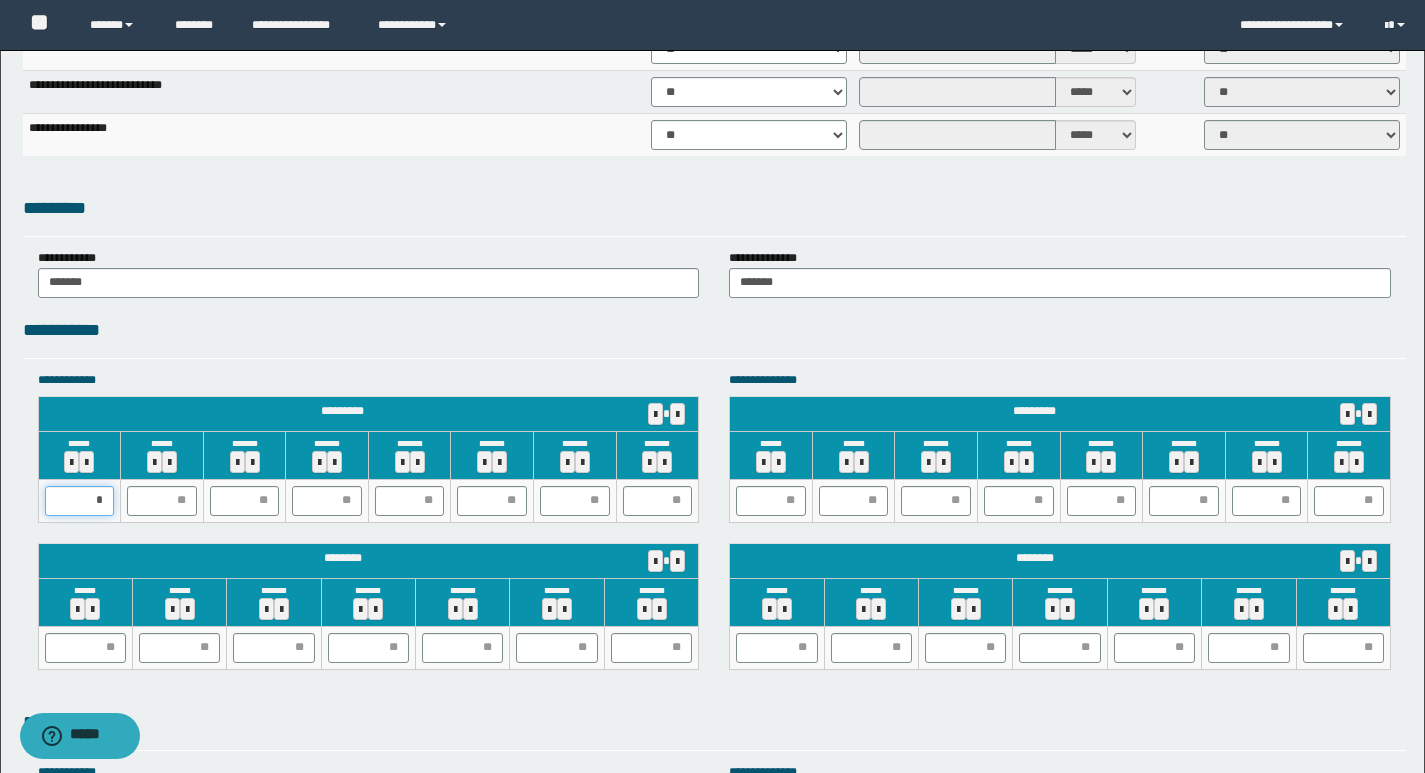 type on "**" 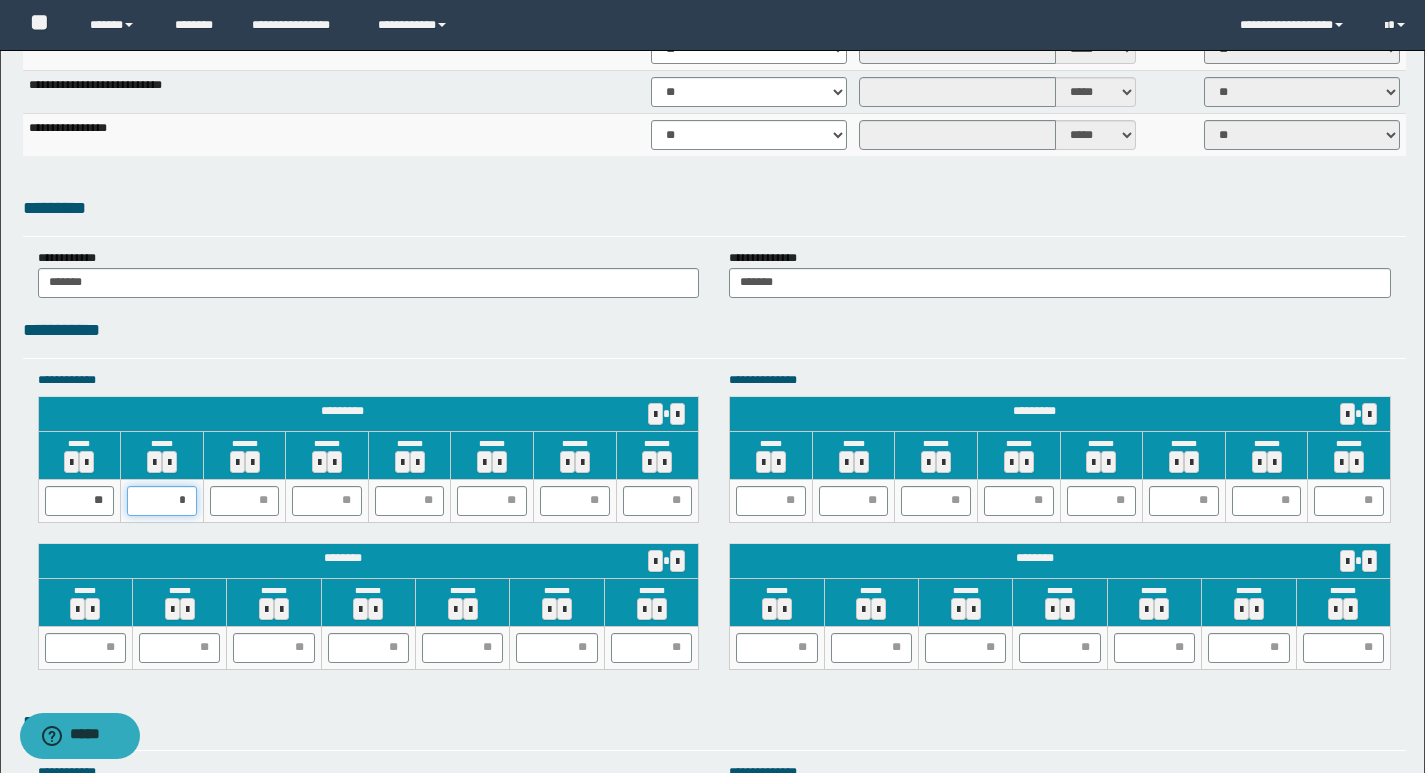 type on "**" 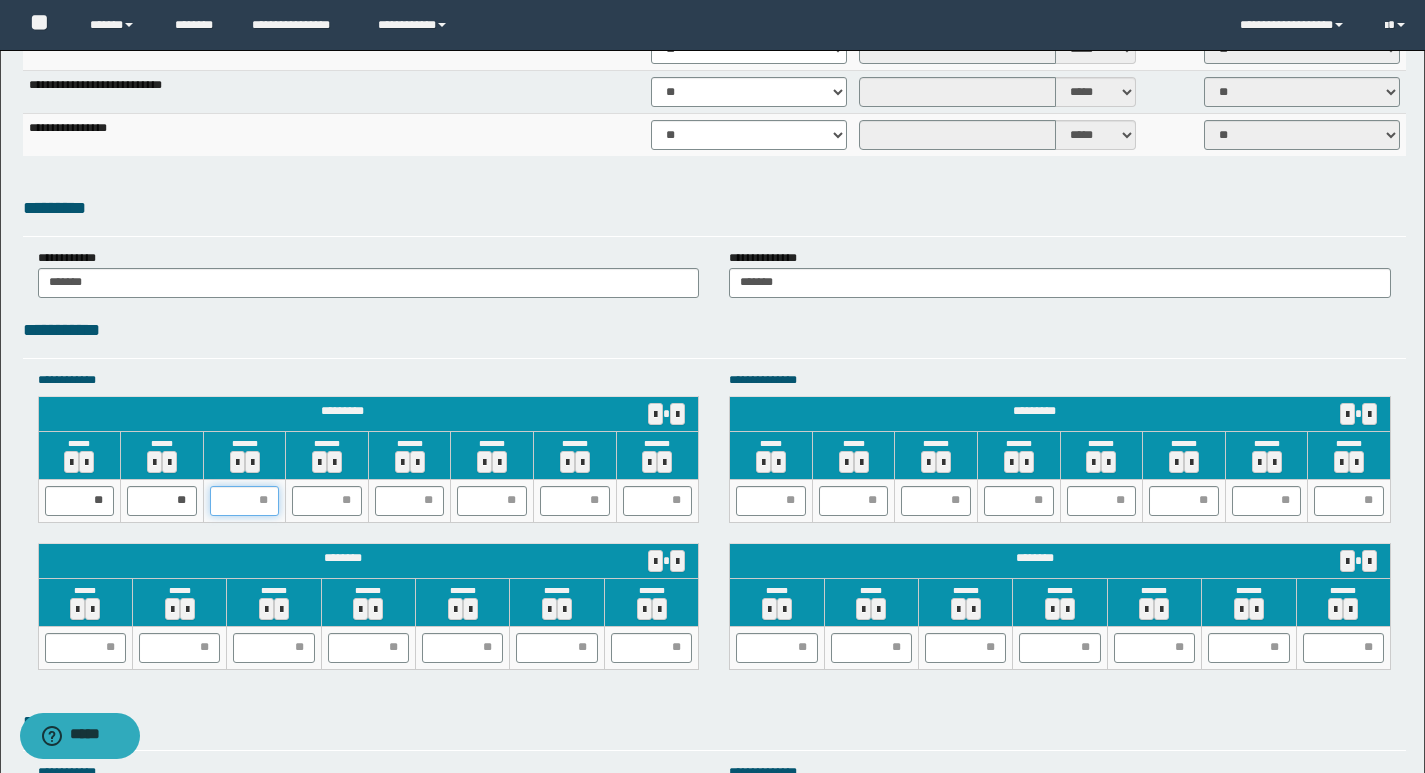 type on "*" 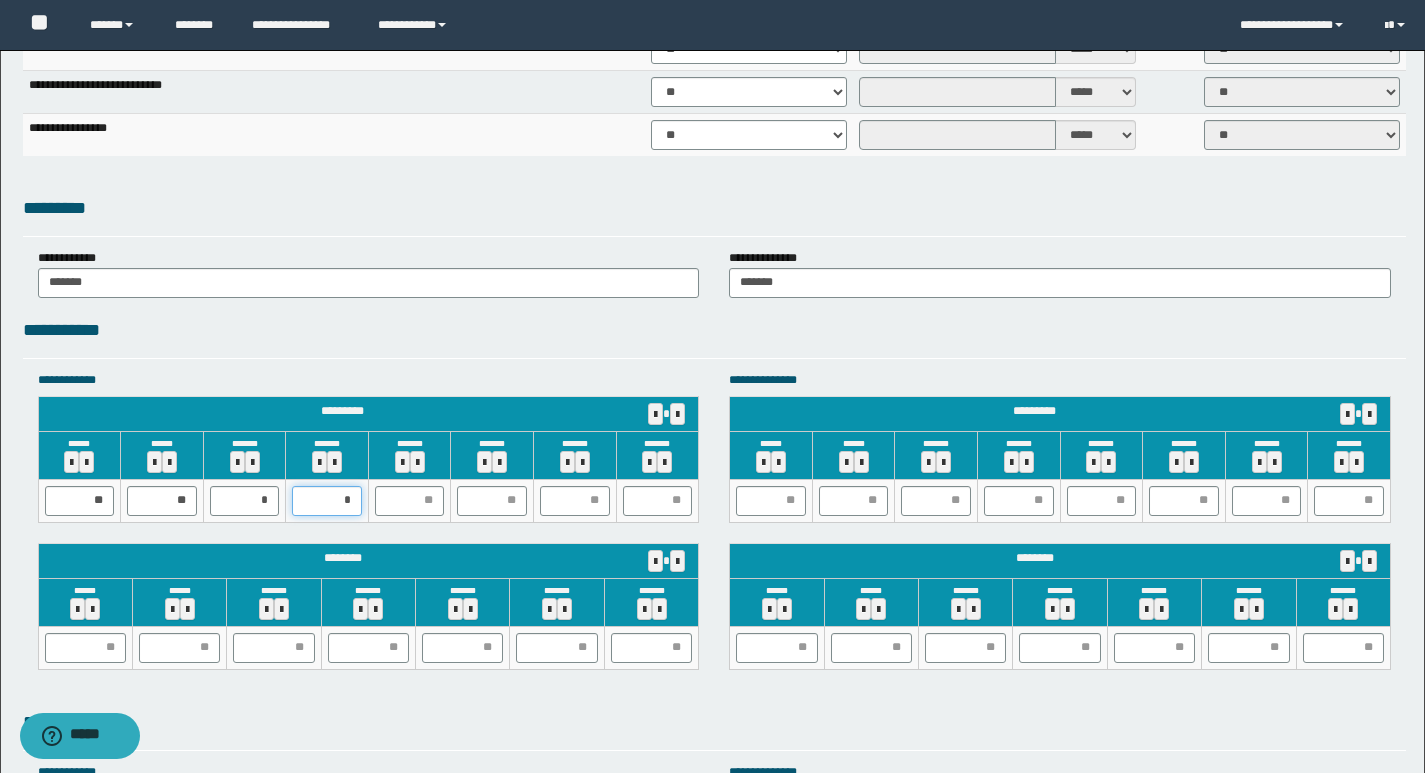 type on "**" 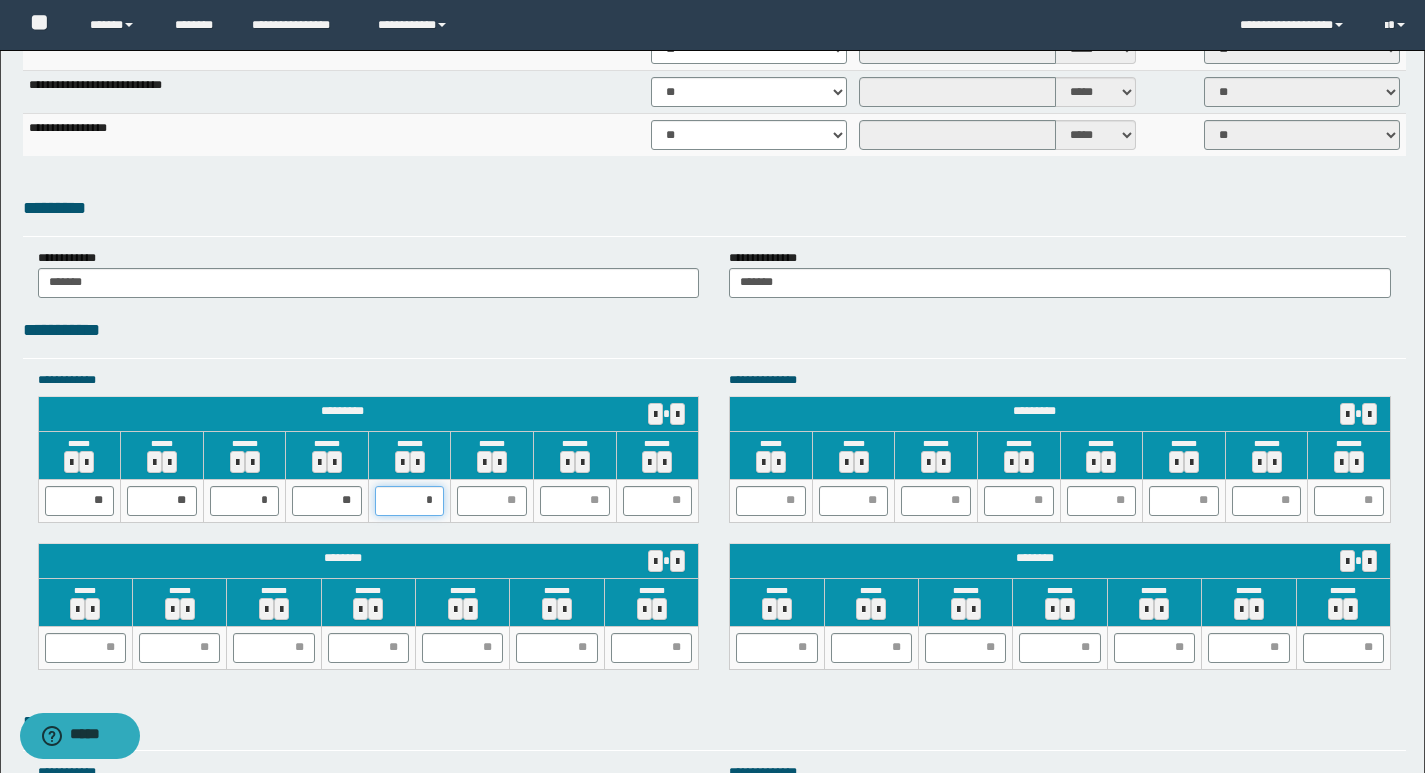 type on "**" 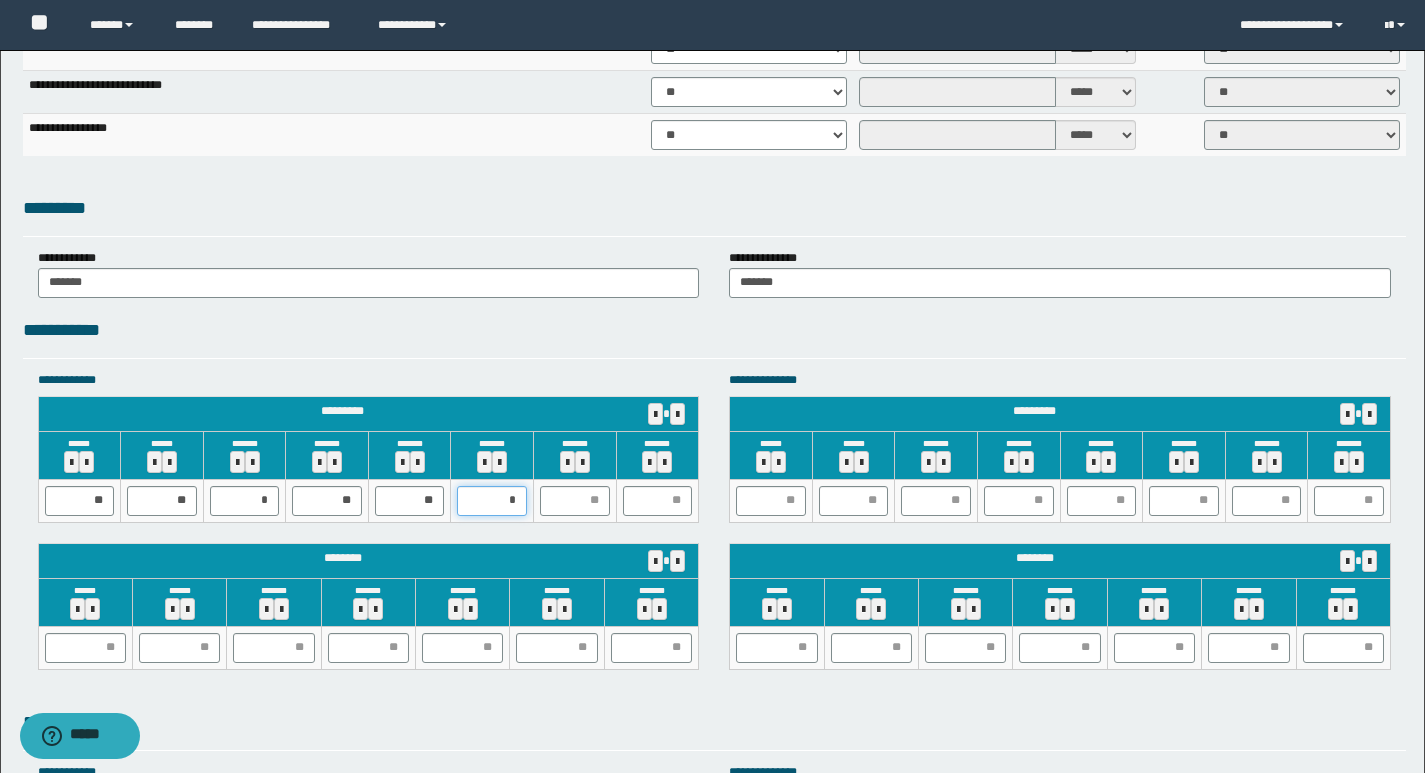 type on "**" 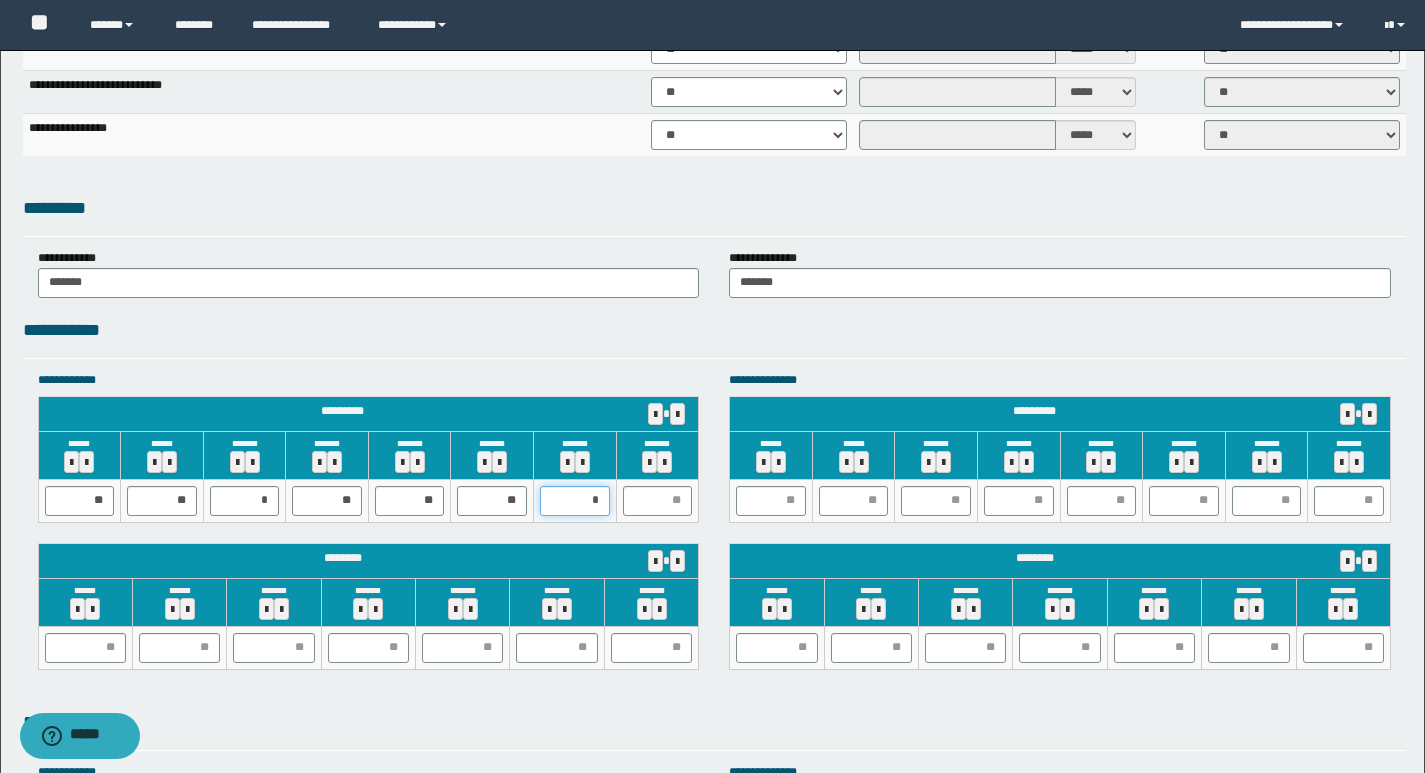 type on "**" 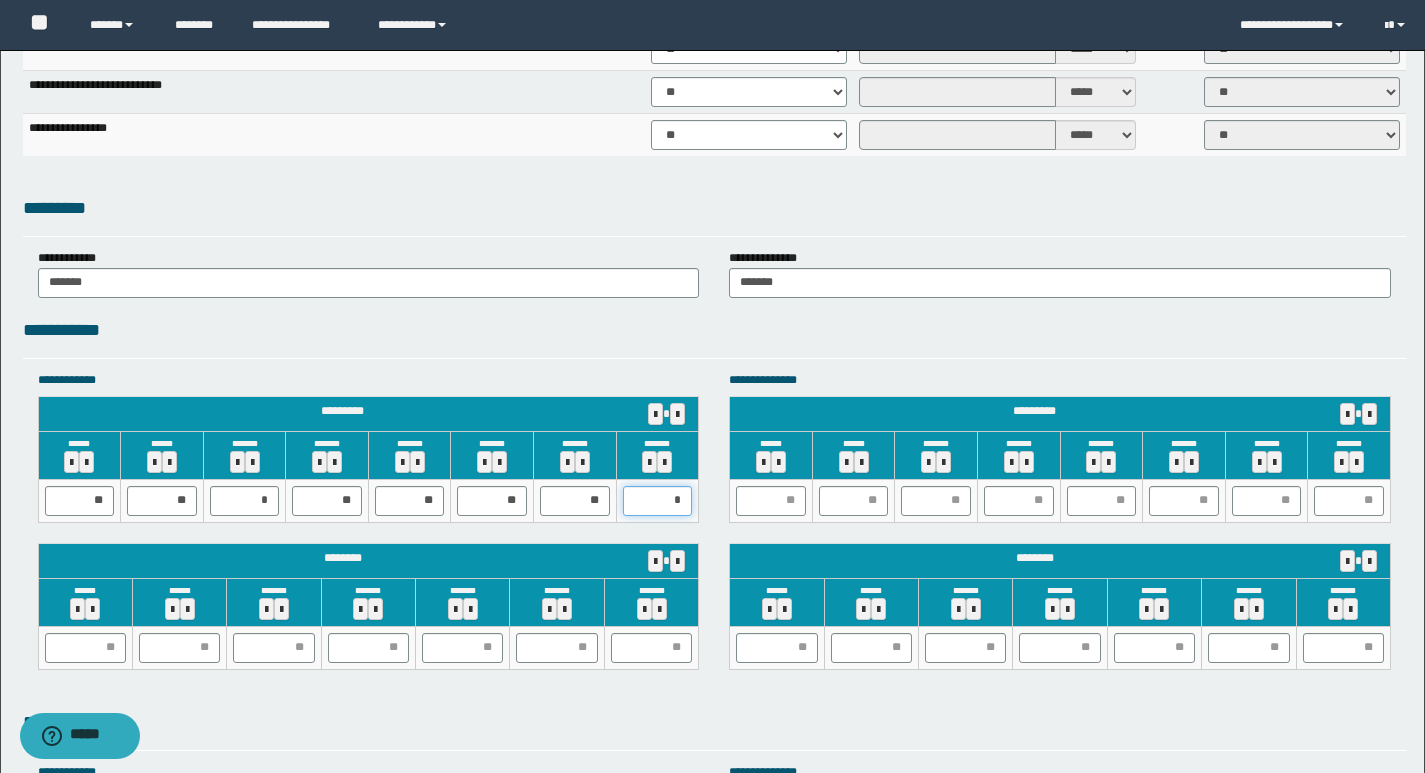 type on "**" 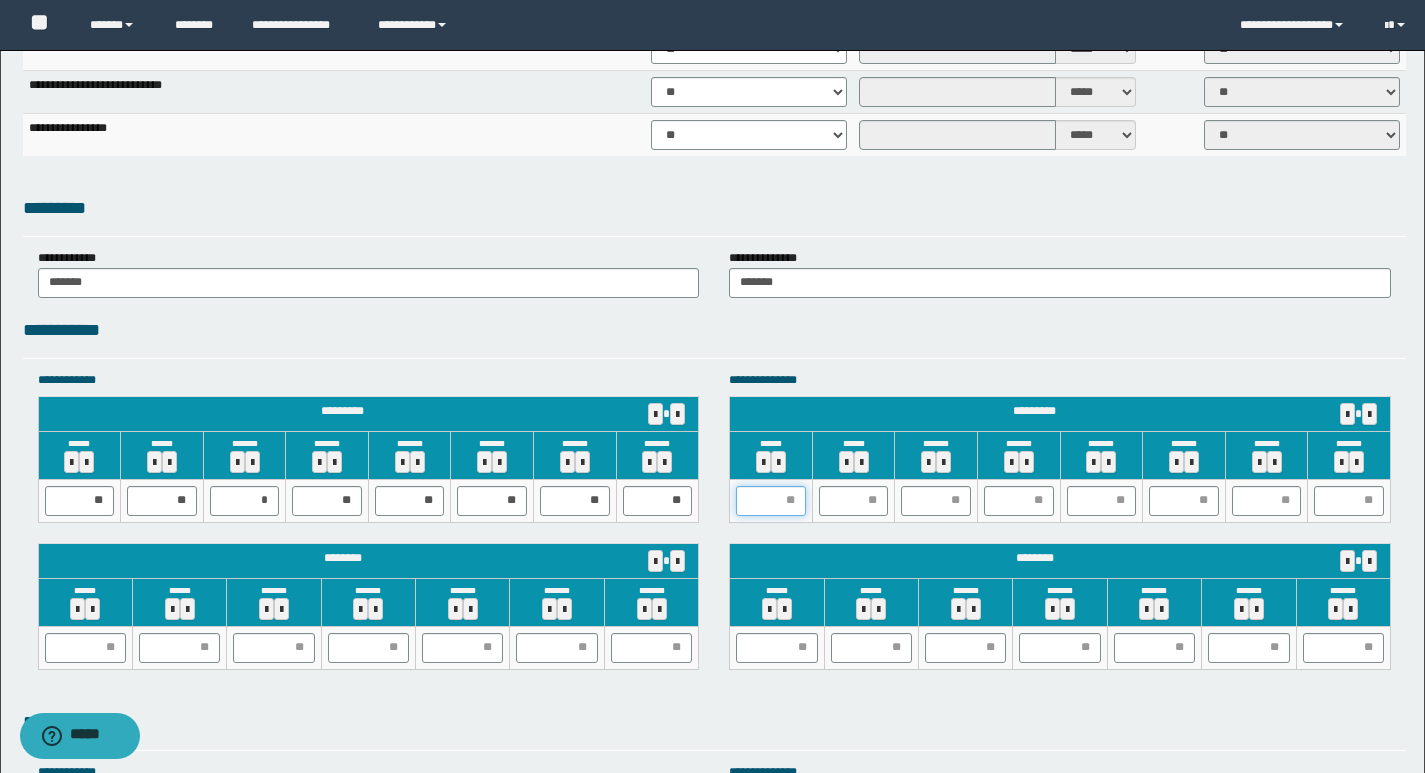 click at bounding box center (771, 501) 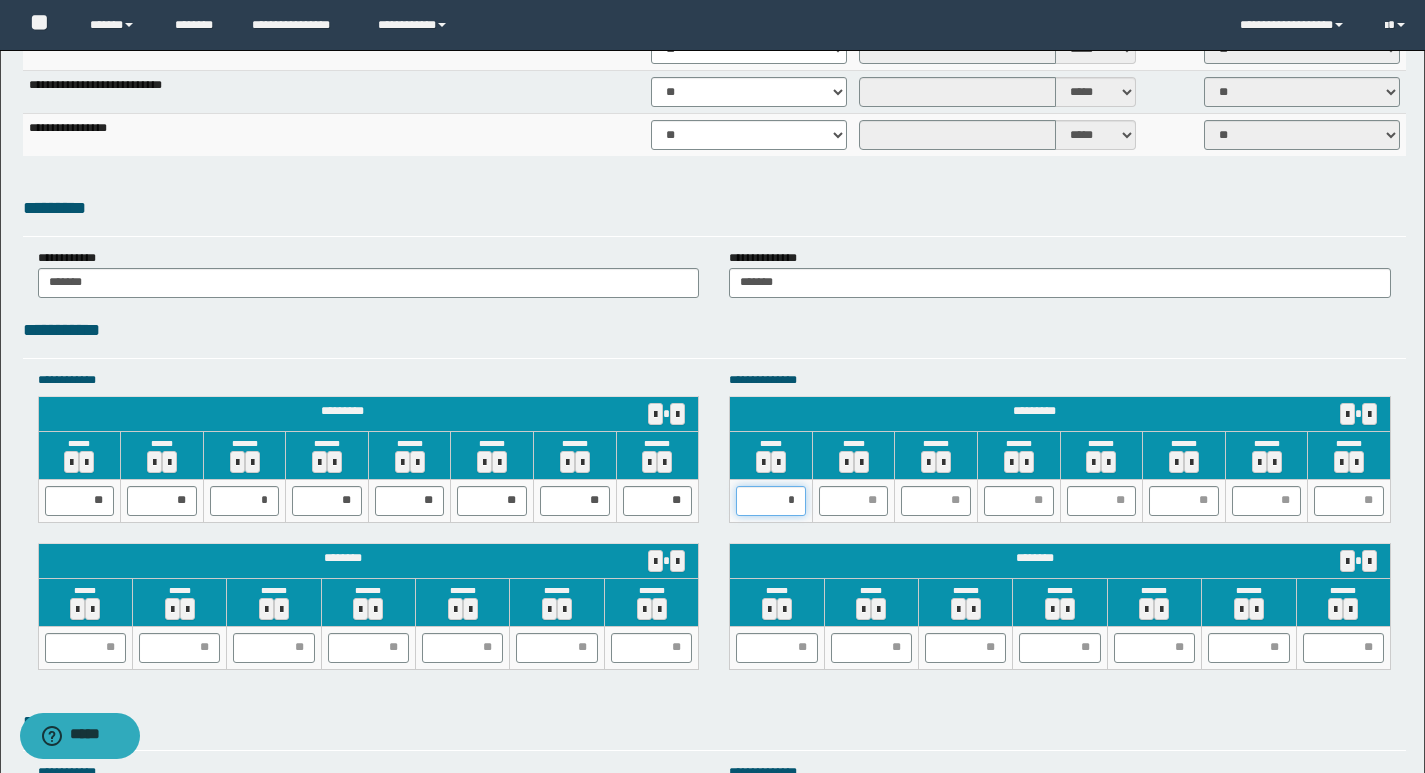 type on "**" 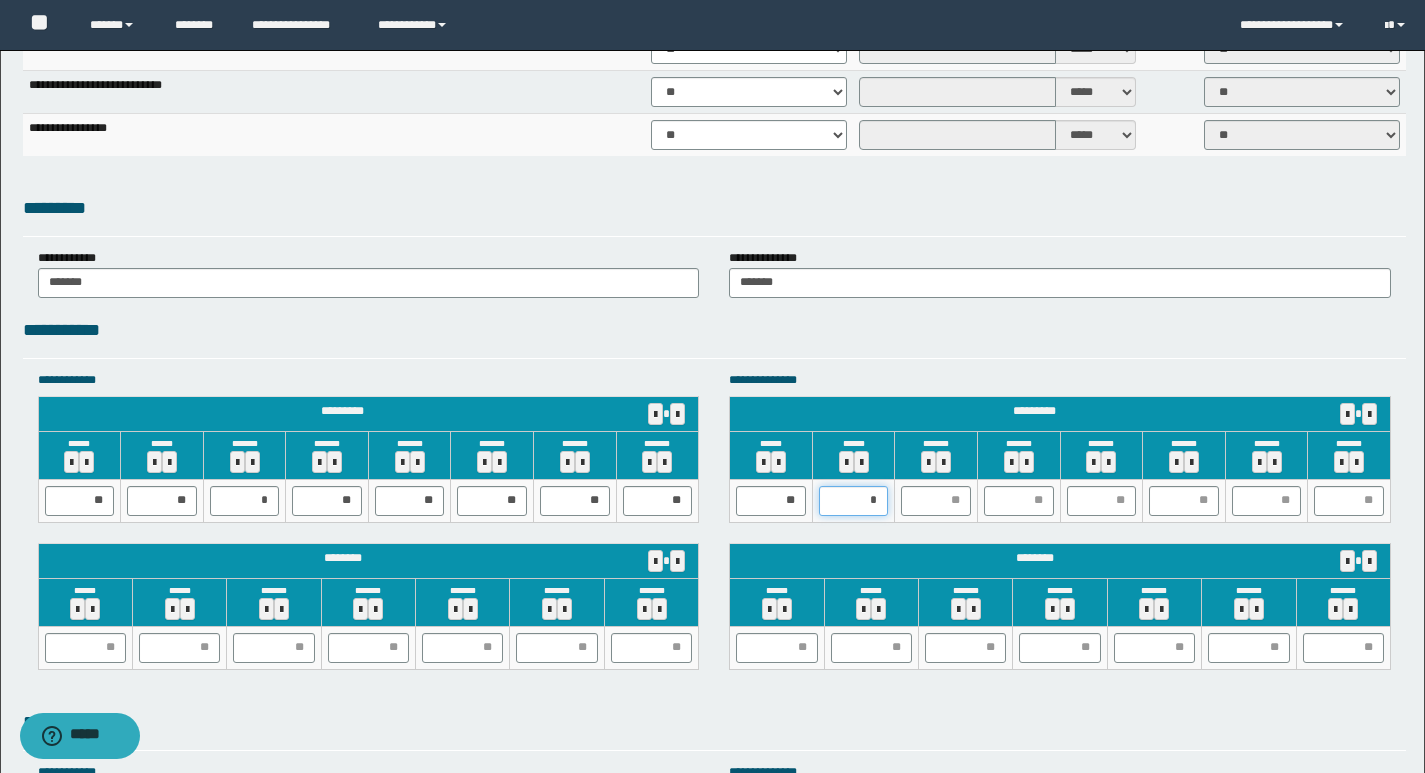 type on "**" 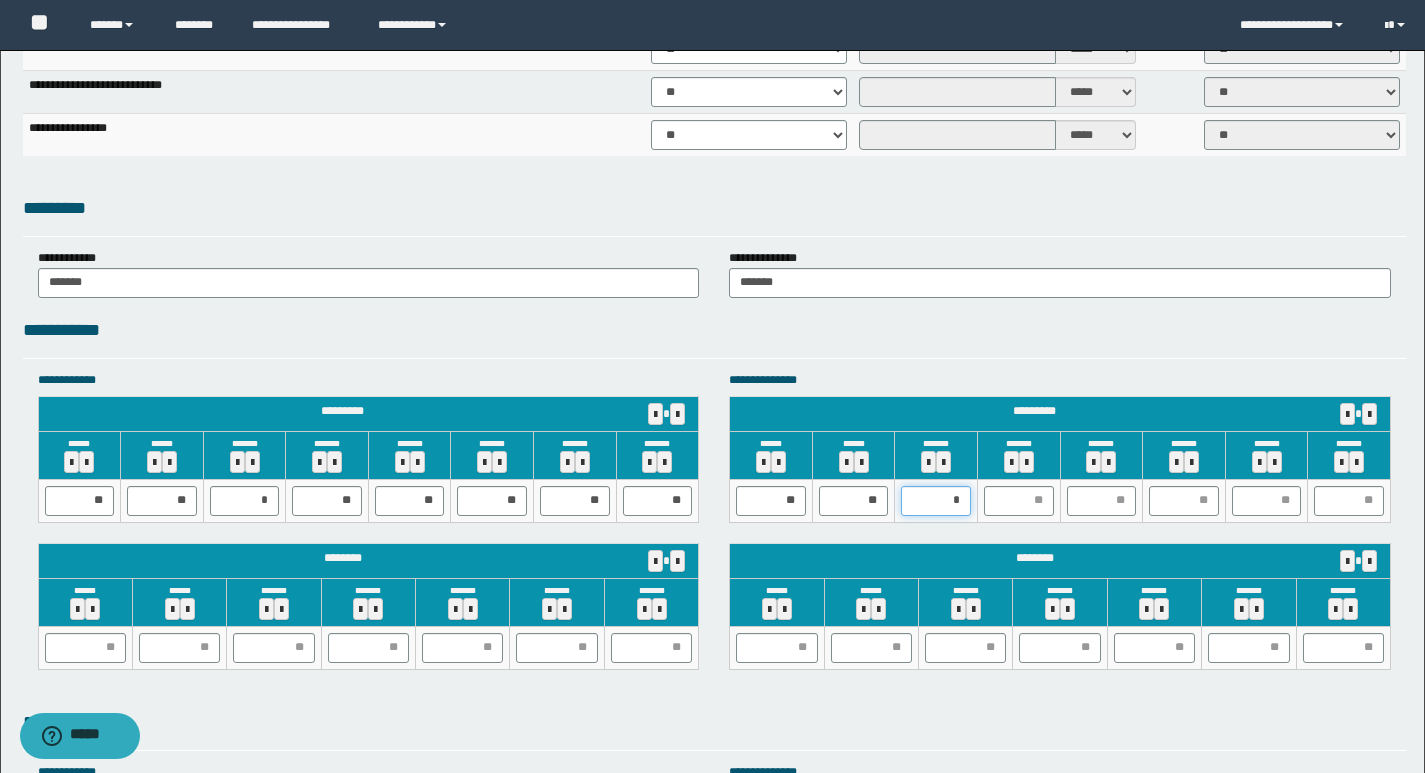 type on "**" 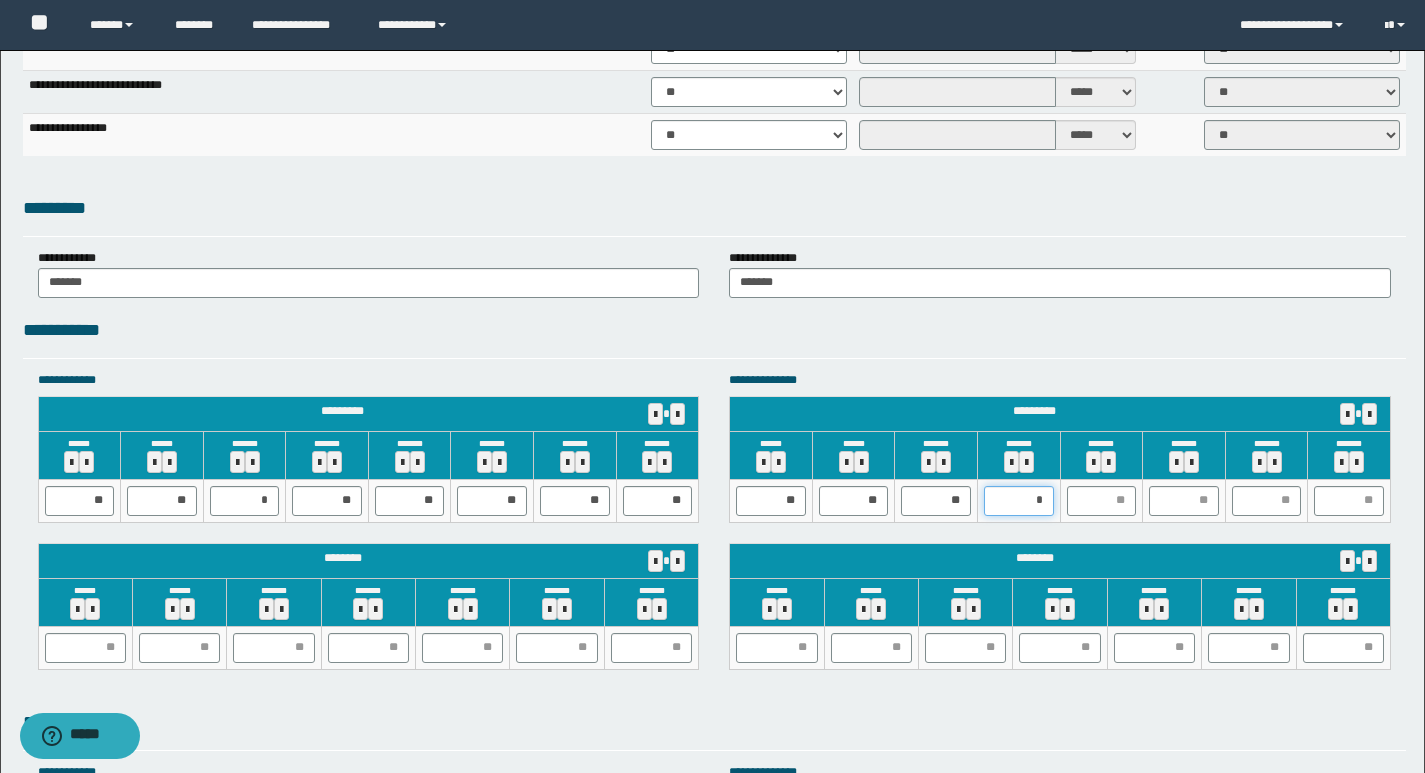 type on "**" 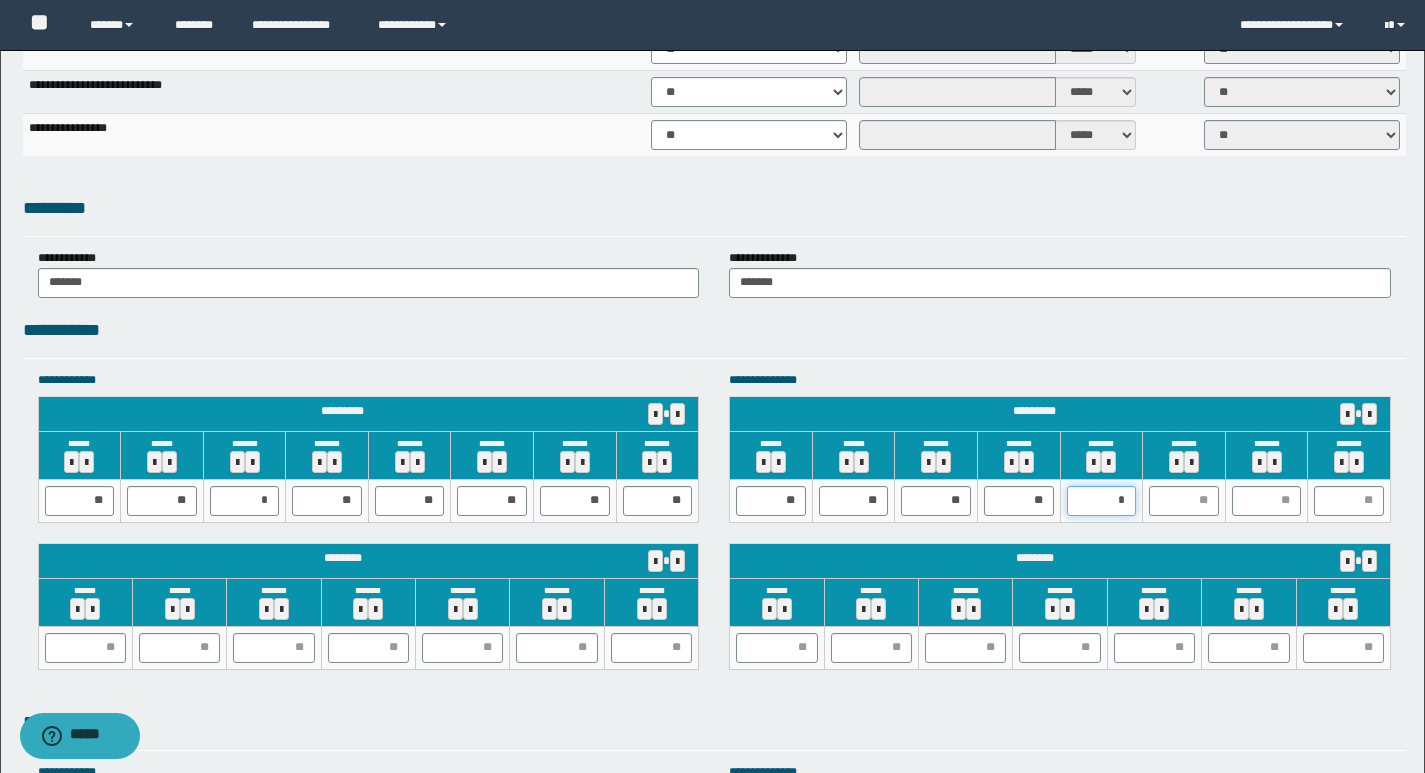 type on "**" 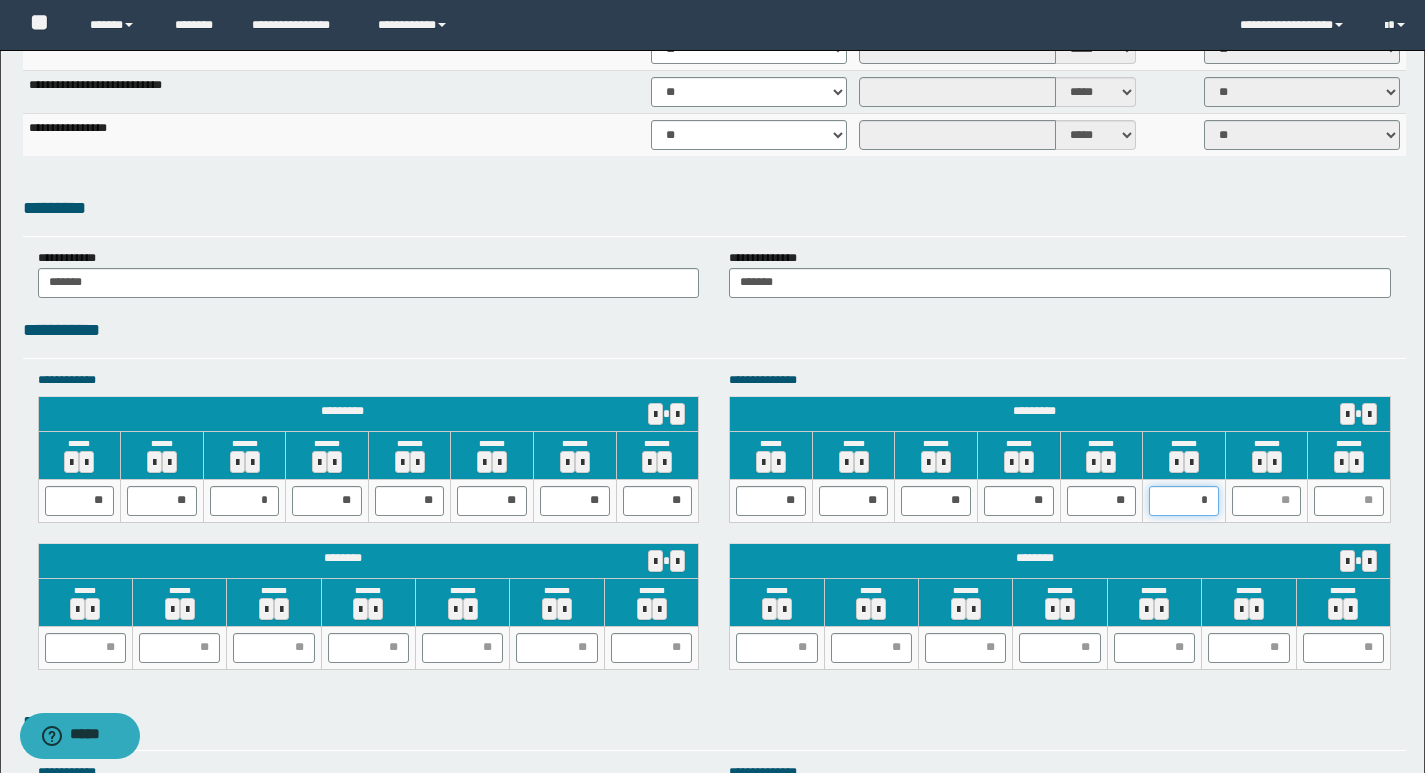 type on "**" 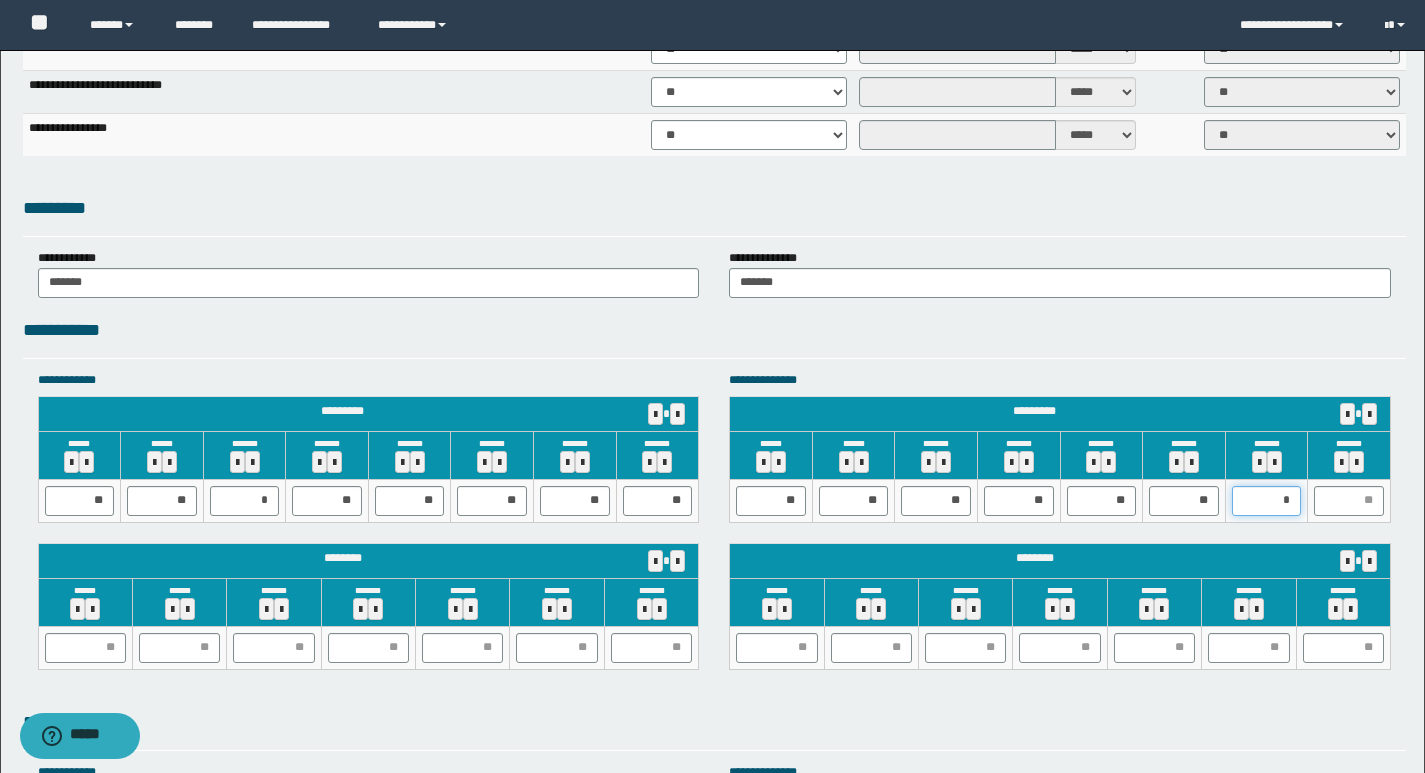 type on "**" 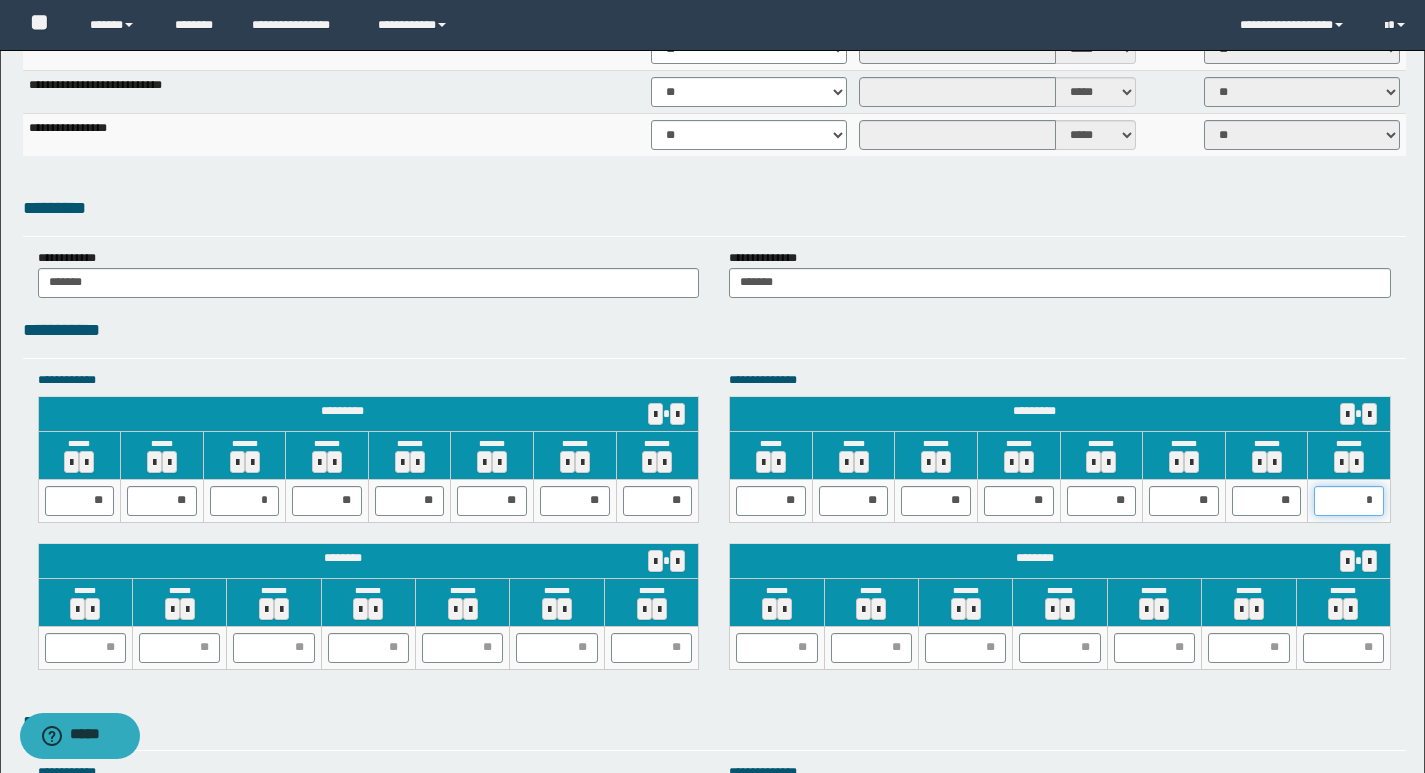 type on "**" 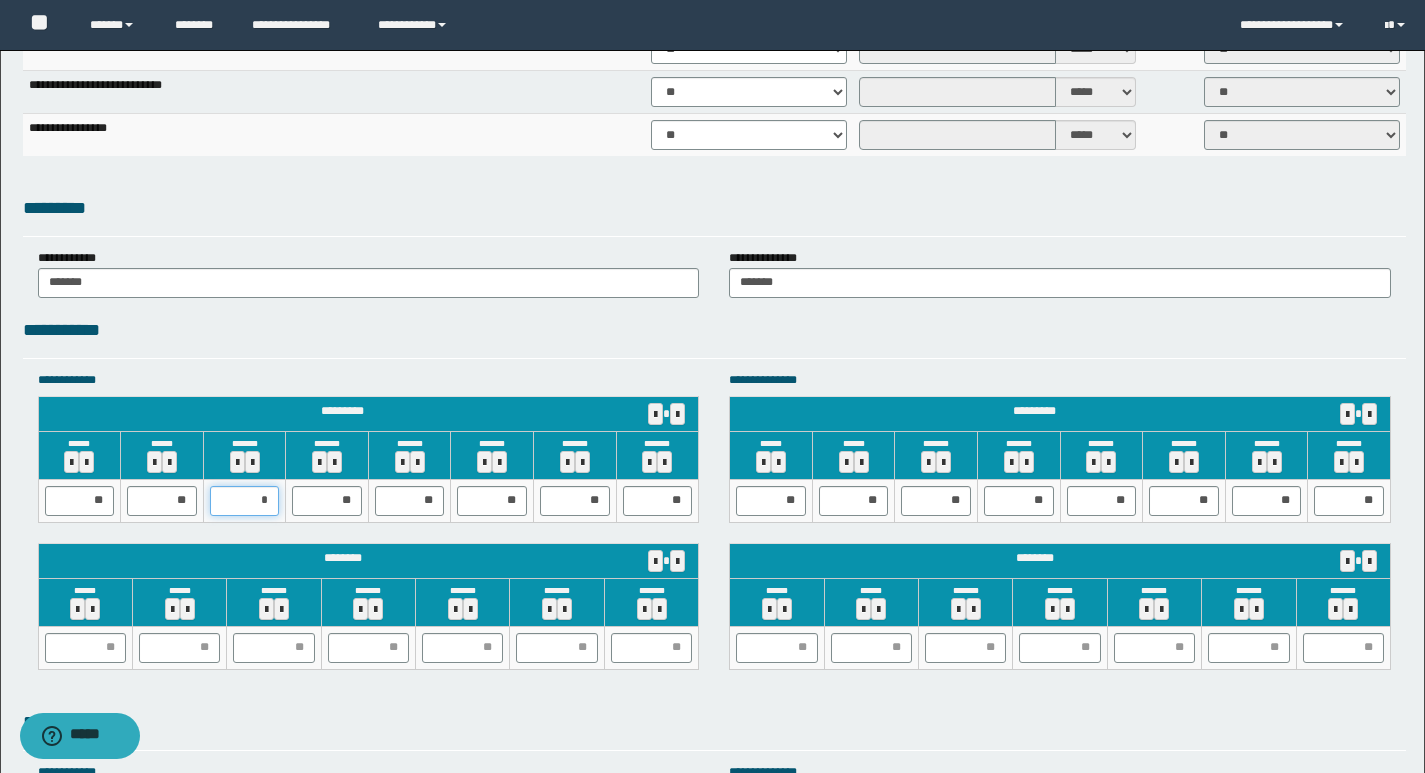 click on "*" at bounding box center (245, 501) 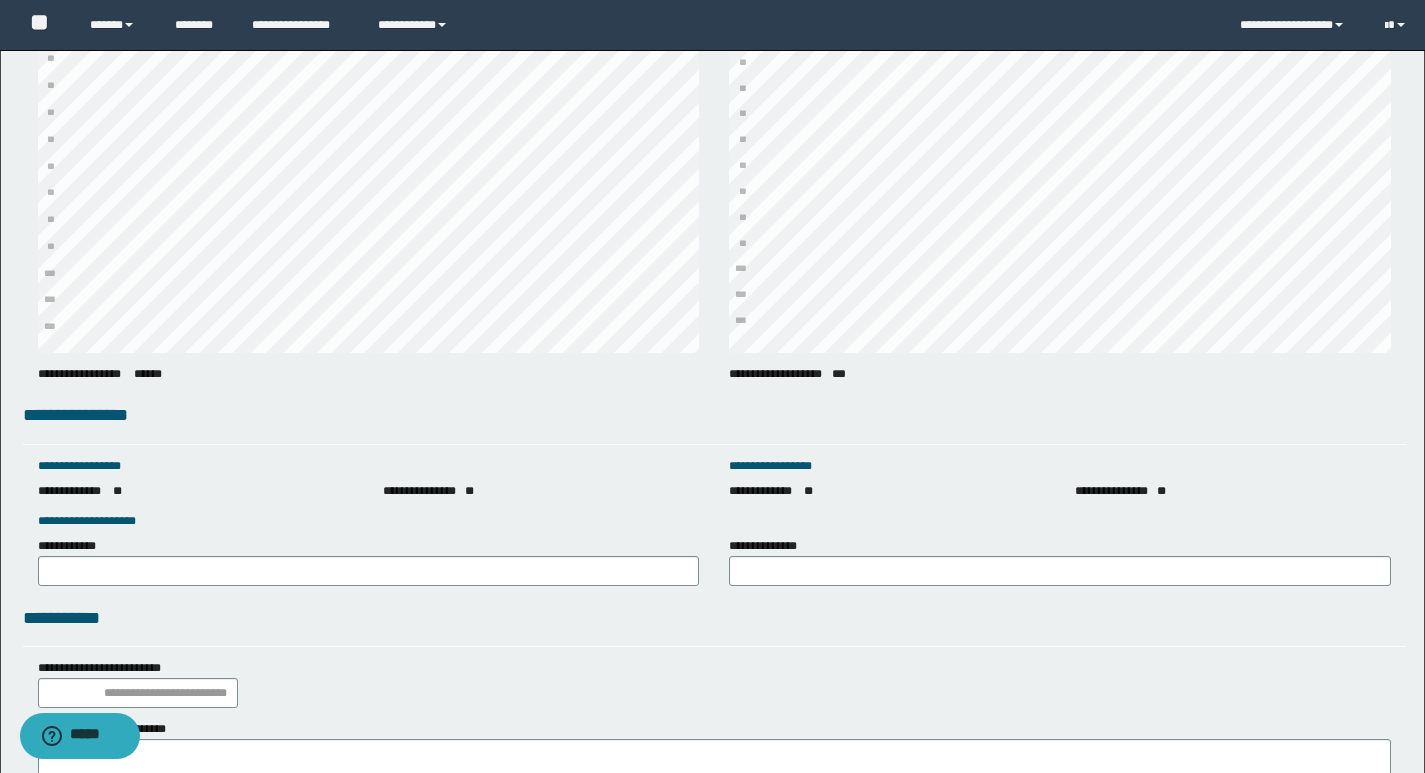 scroll, scrollTop: 2600, scrollLeft: 0, axis: vertical 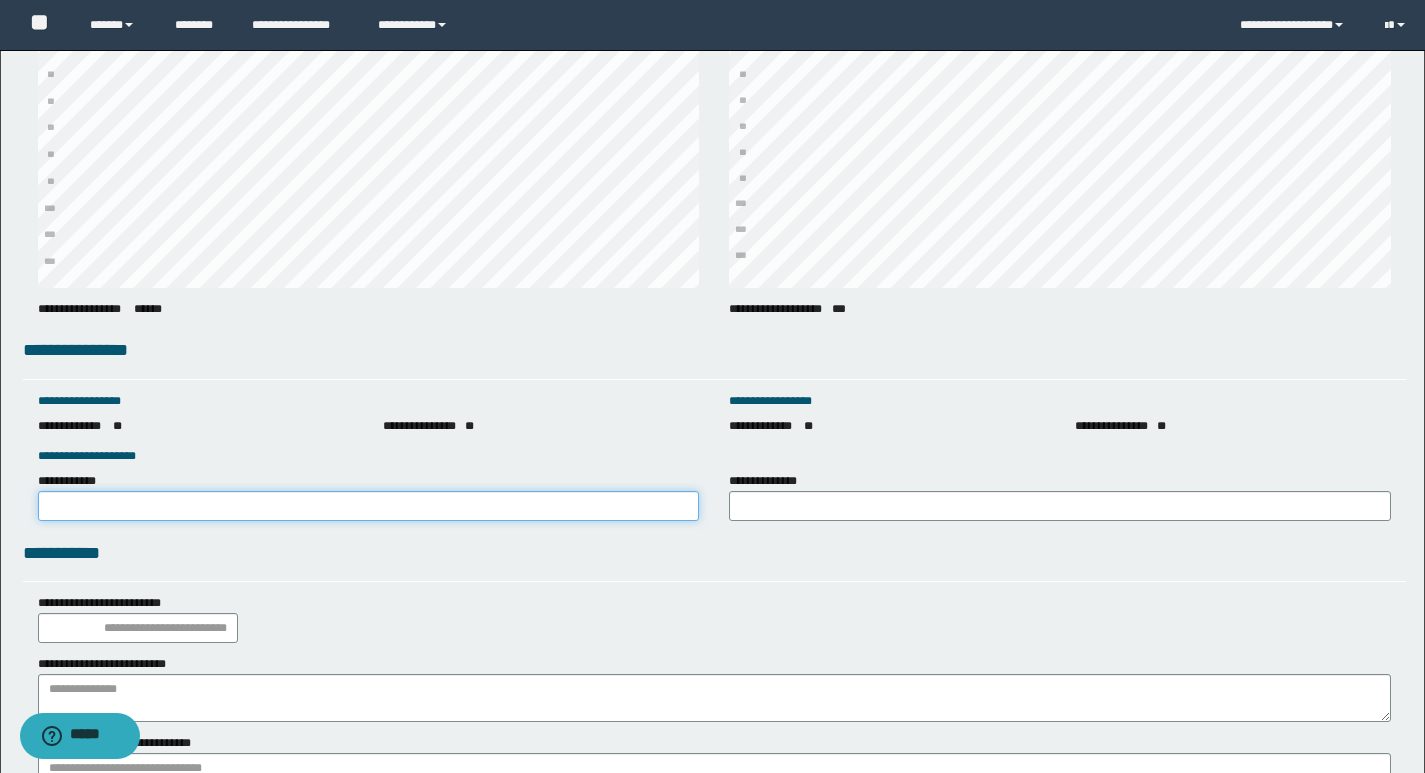 click on "**********" at bounding box center [369, 506] 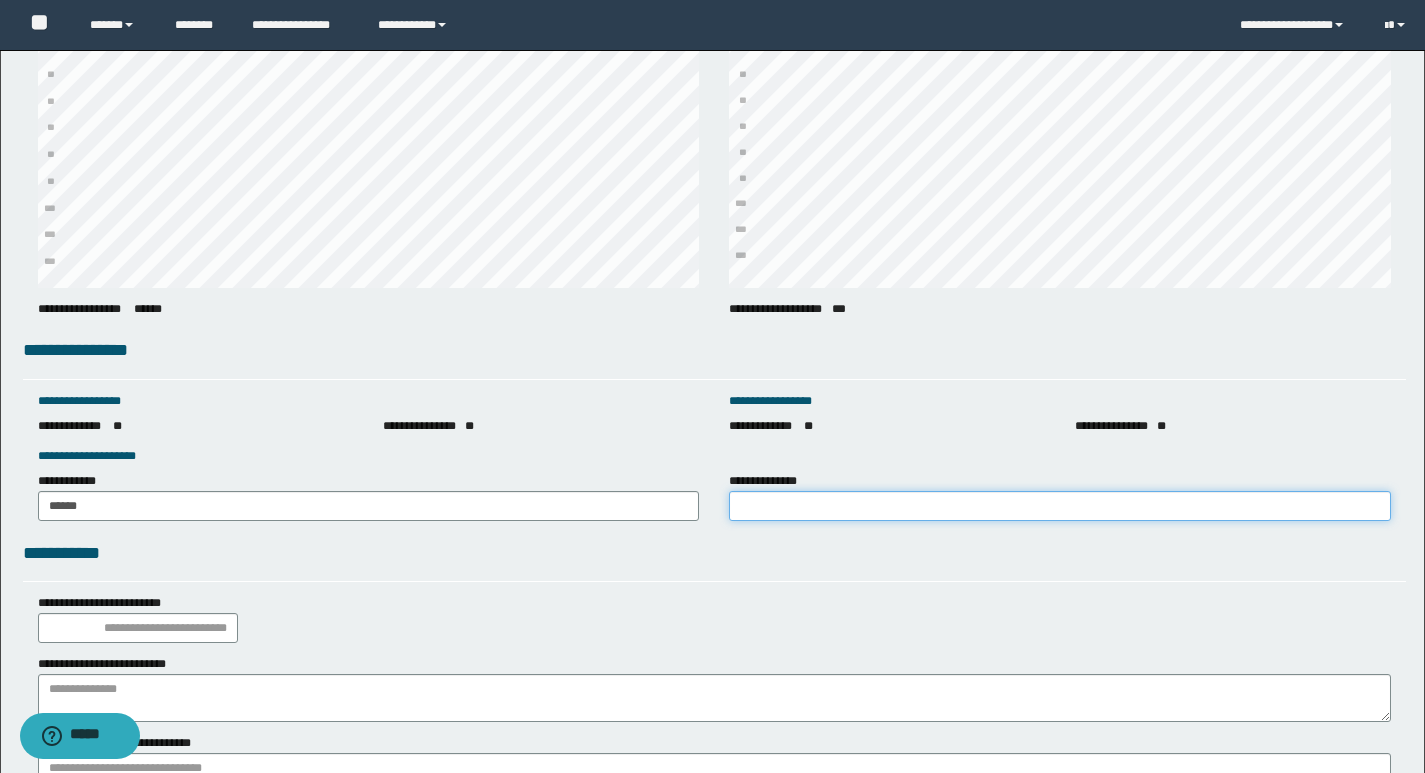 click on "**********" at bounding box center [1060, 506] 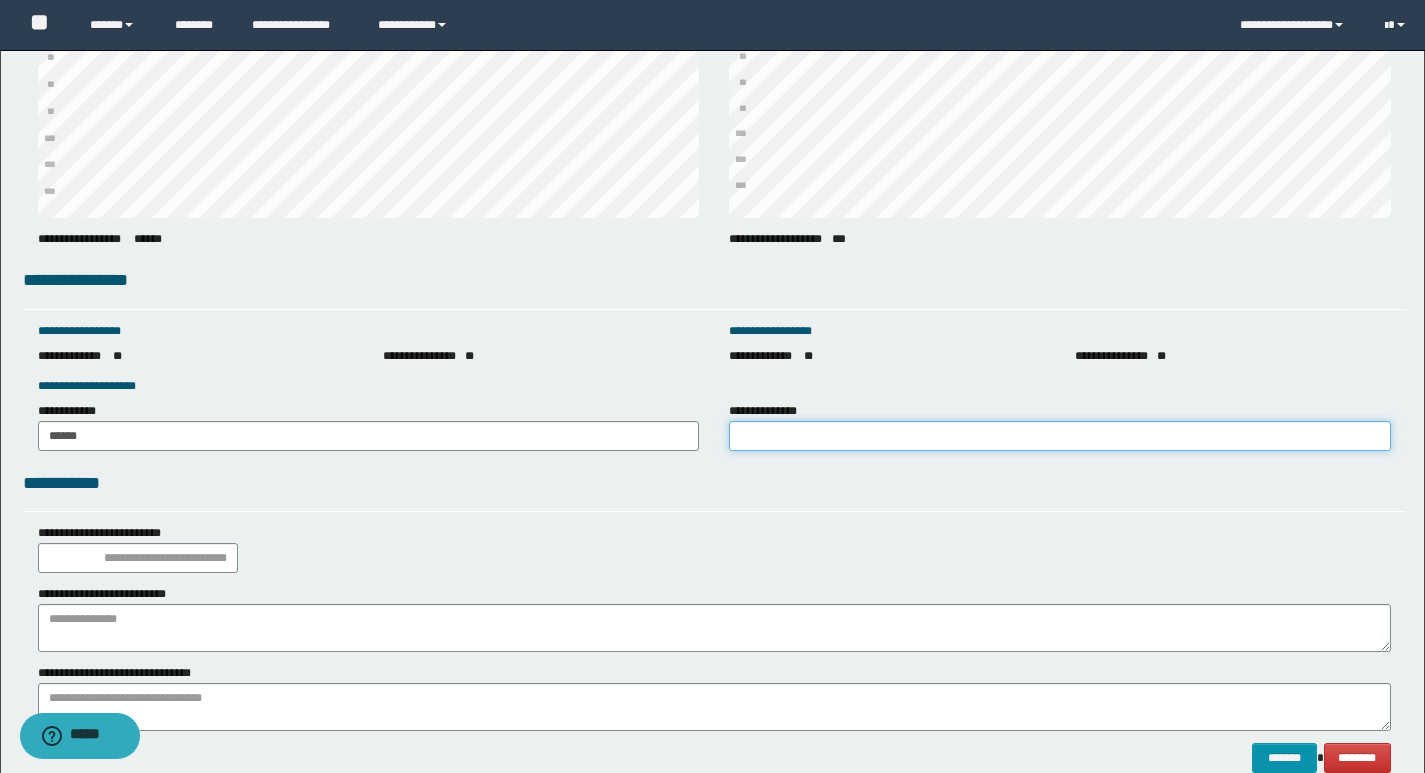 scroll, scrollTop: 2700, scrollLeft: 0, axis: vertical 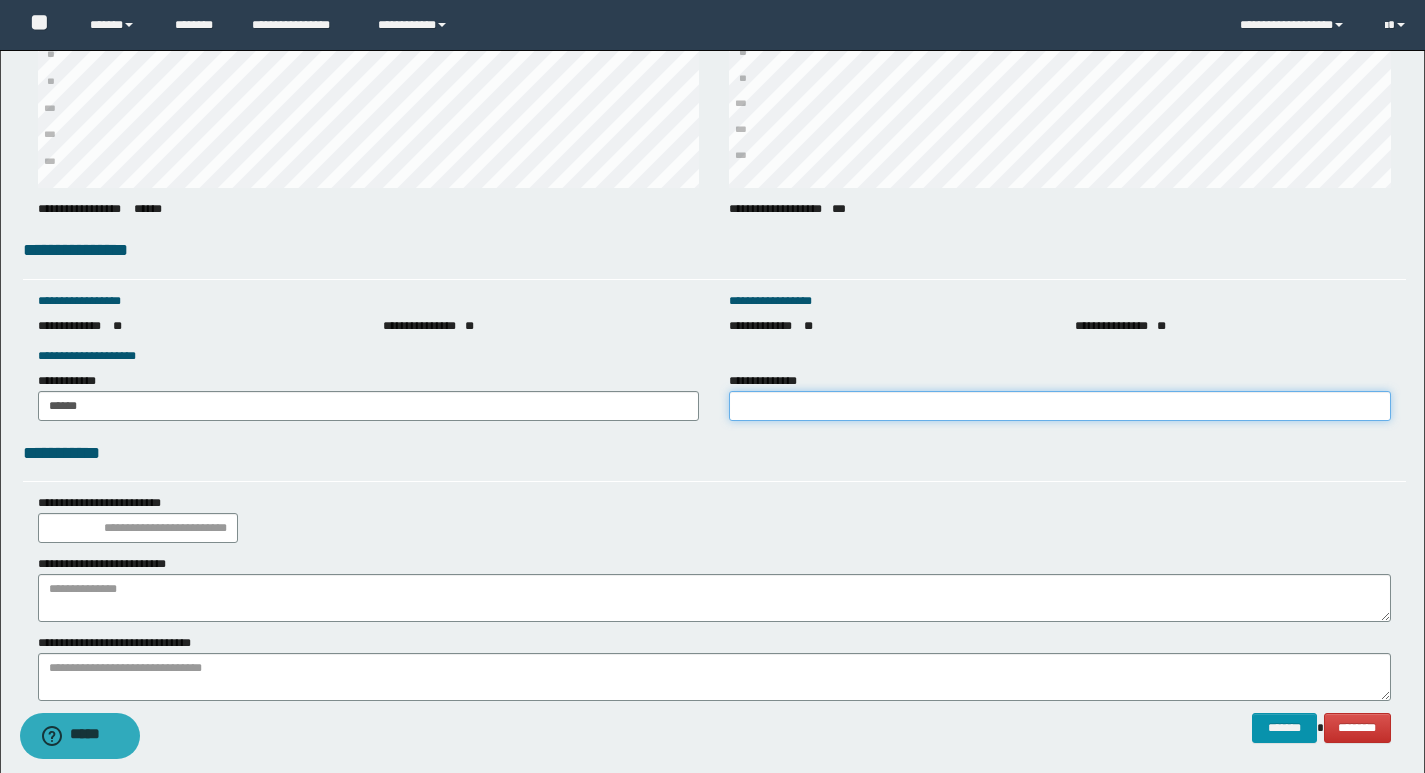click on "**********" at bounding box center (1060, 406) 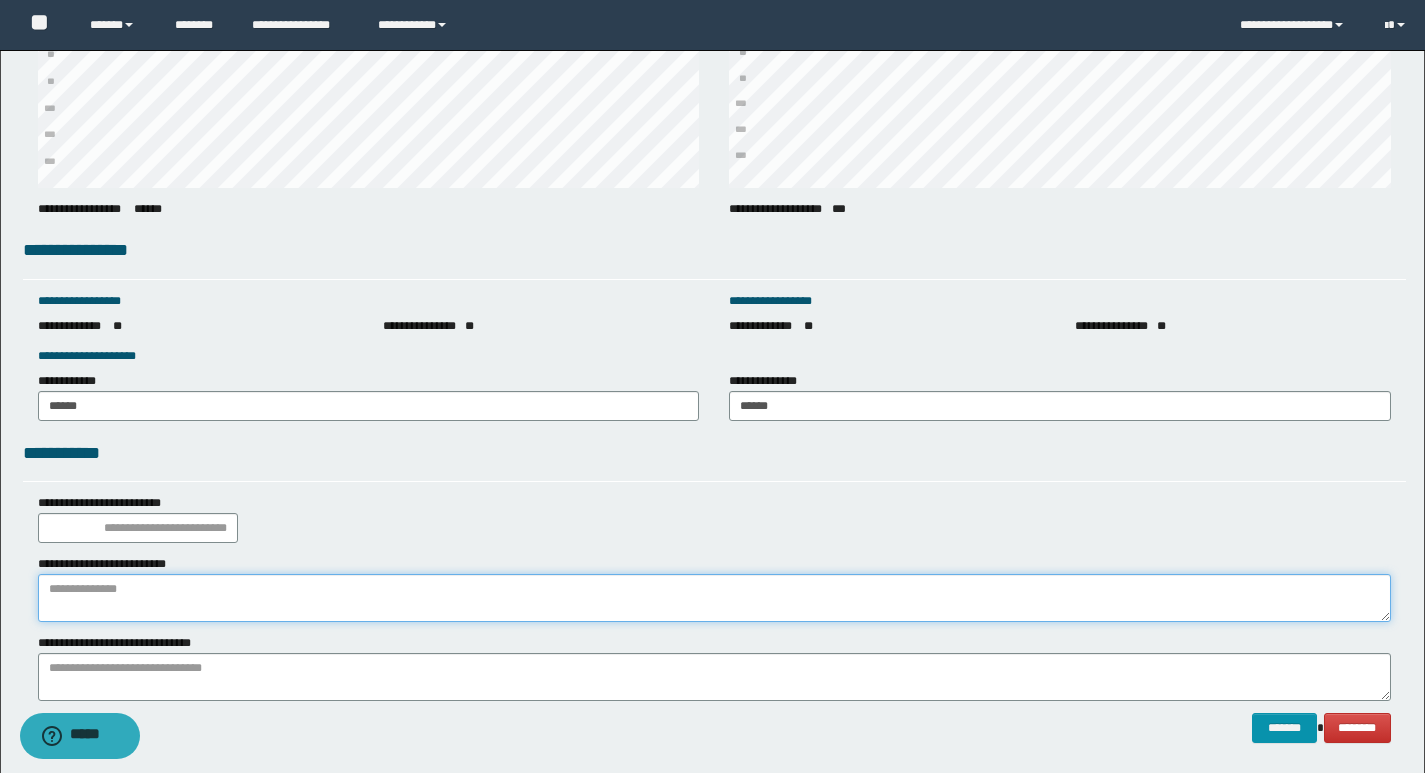 click at bounding box center (714, 598) 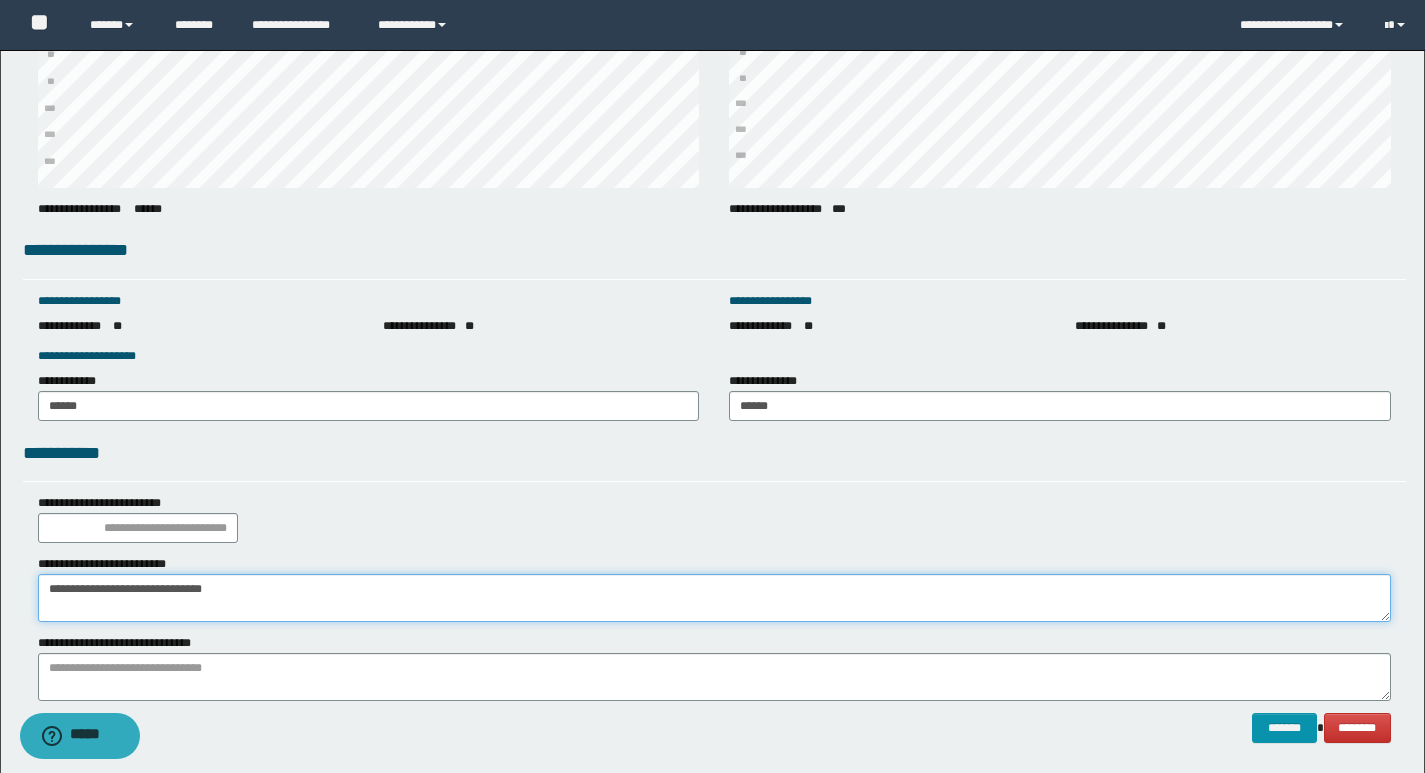 click on "**********" at bounding box center [714, 598] 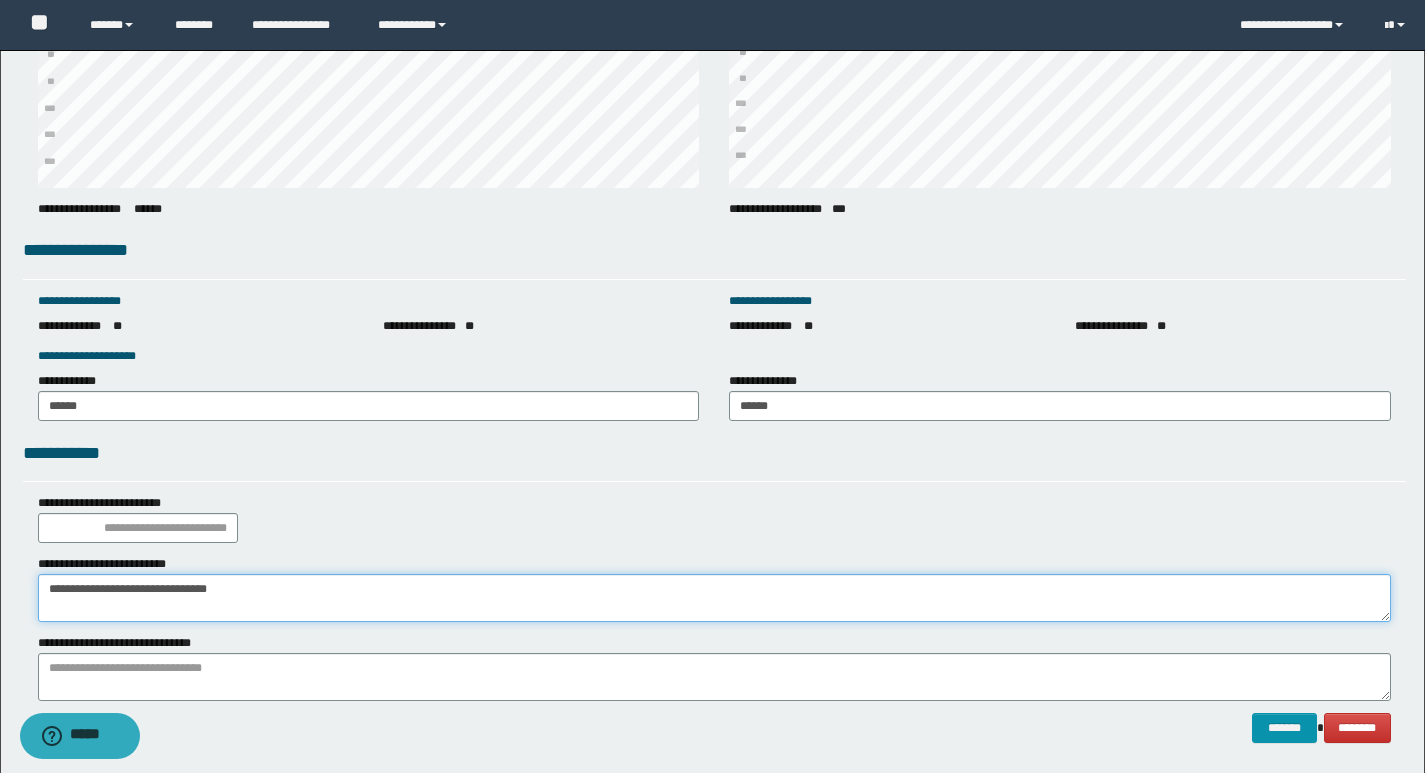 type on "**********" 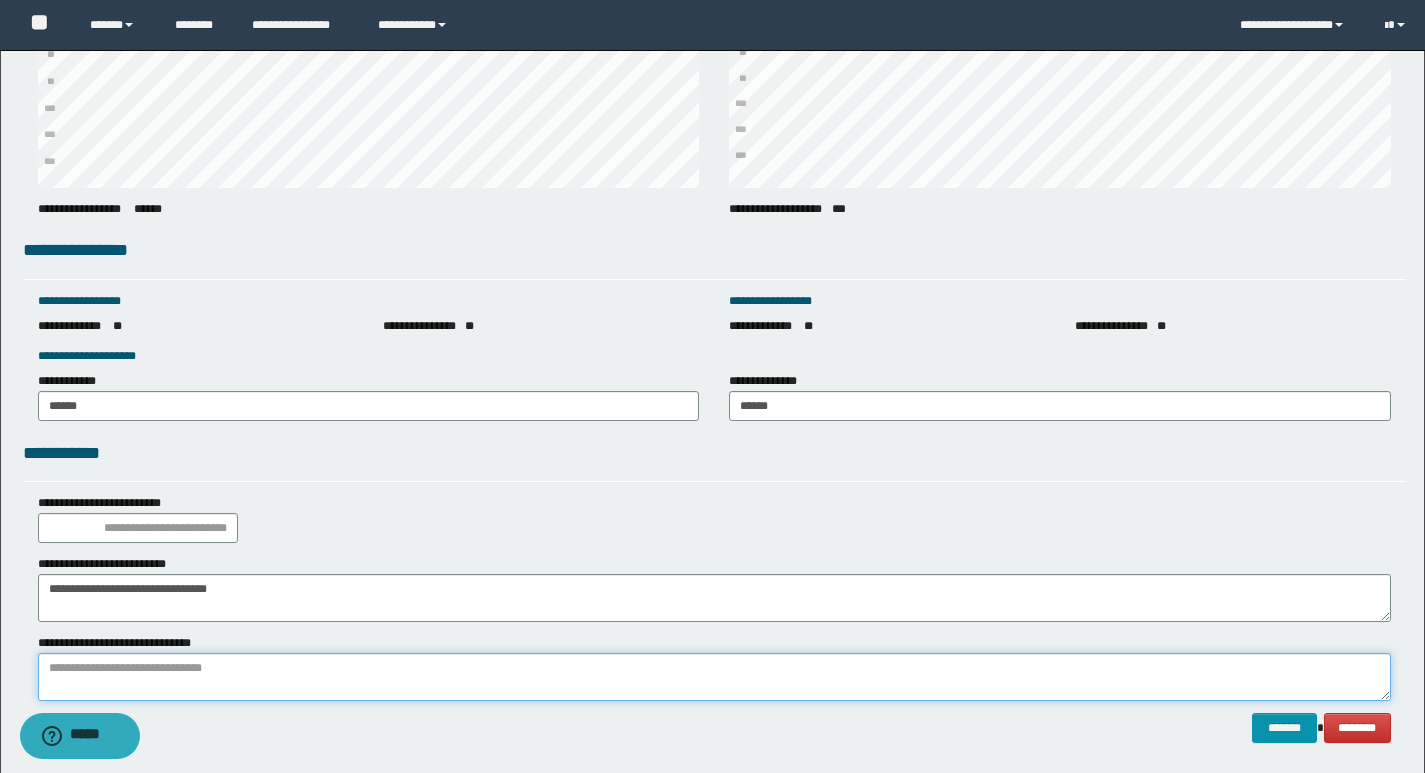 click at bounding box center [714, 677] 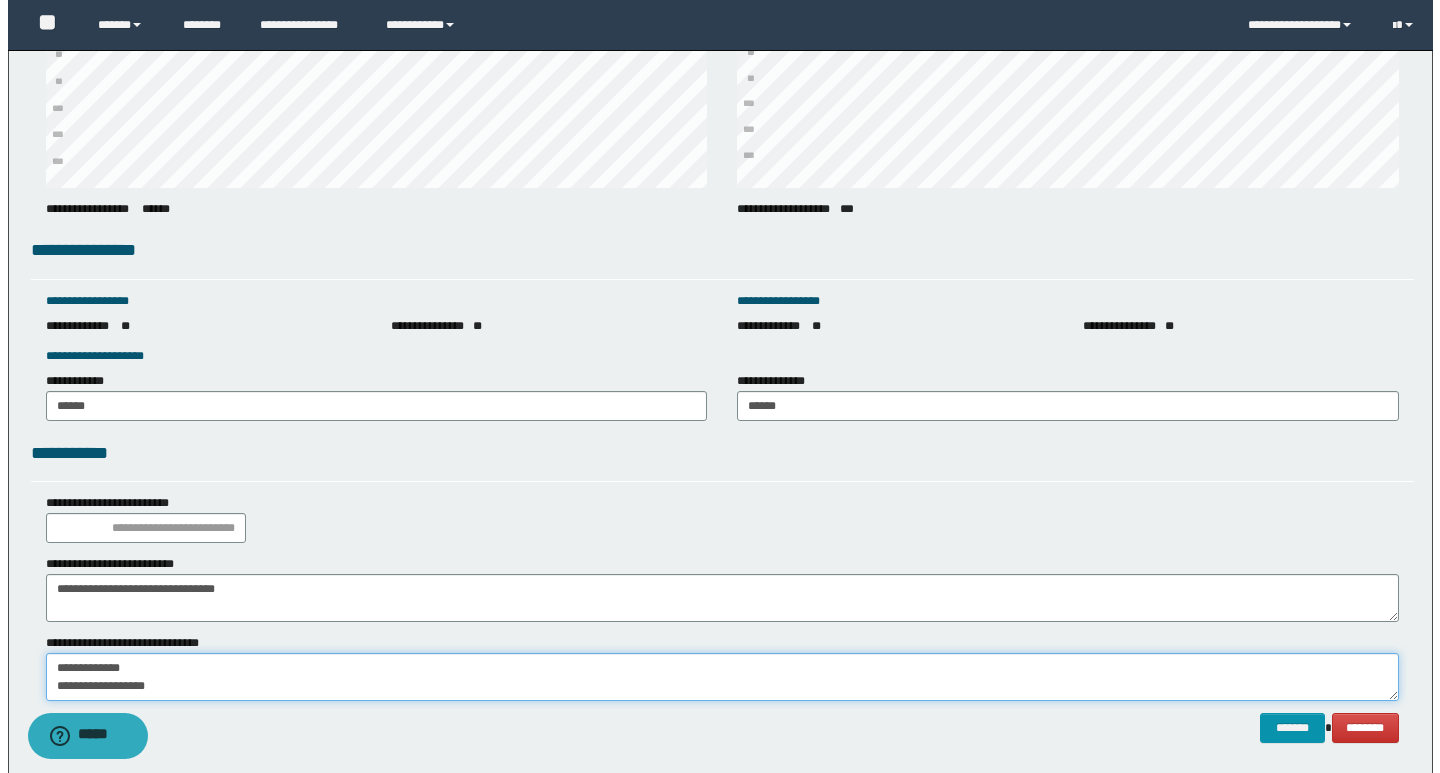 scroll, scrollTop: 0, scrollLeft: 0, axis: both 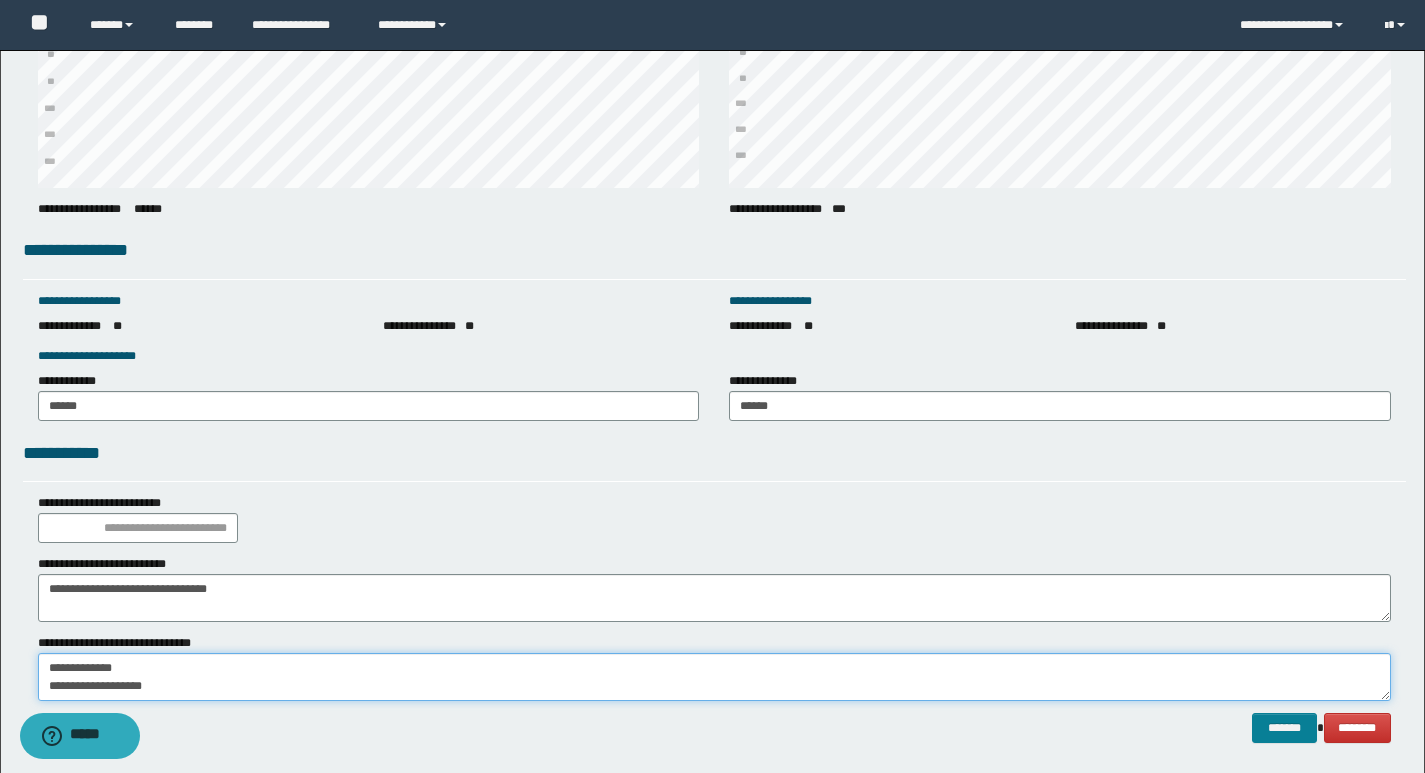 type on "**********" 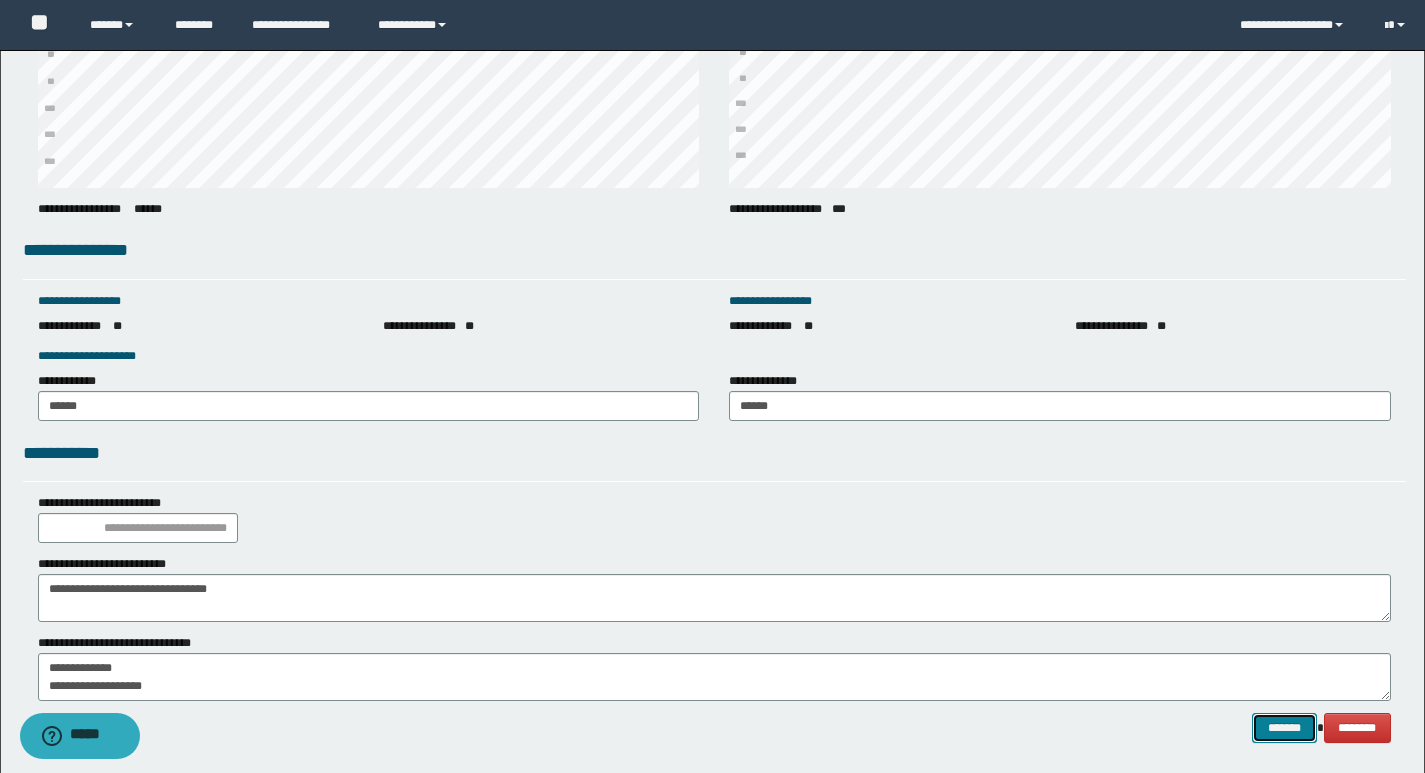 click on "*******" at bounding box center [1284, 728] 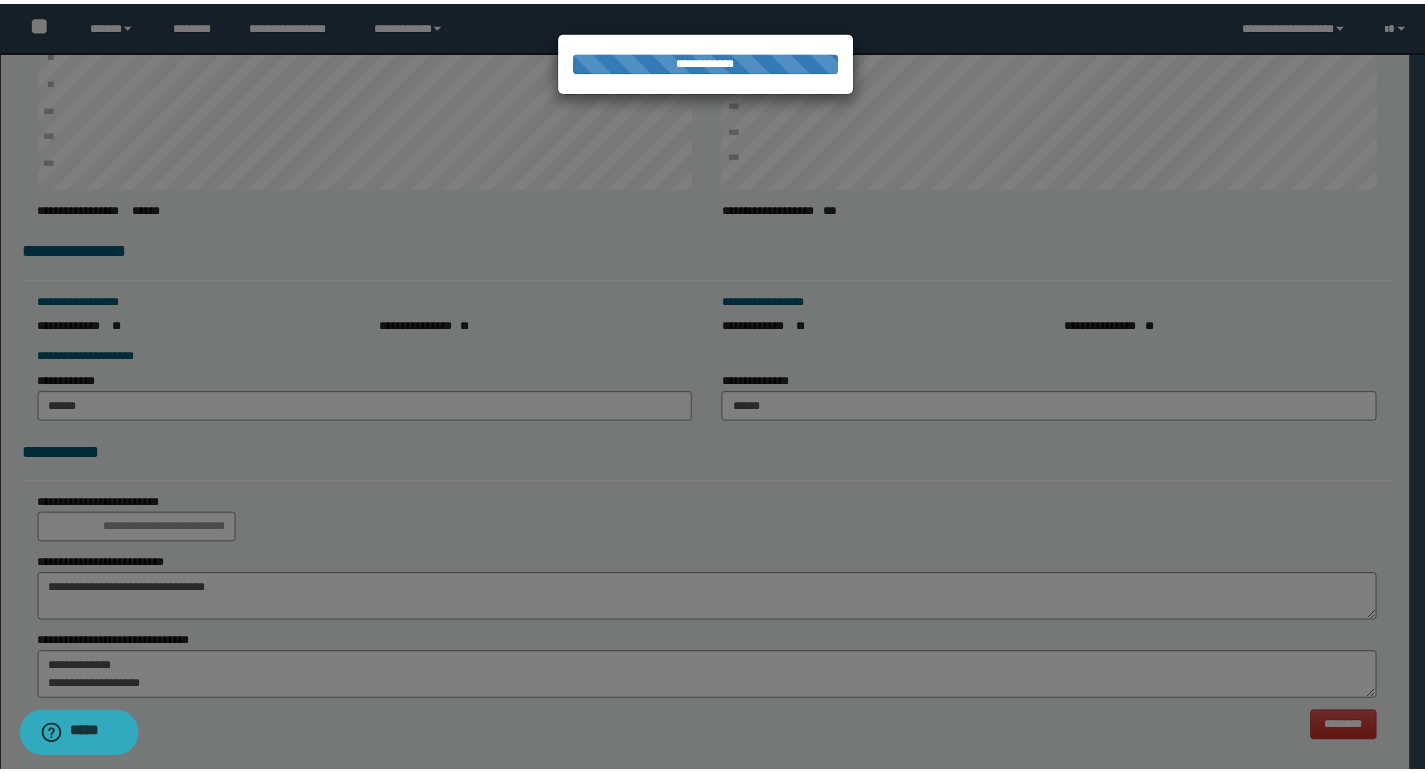 scroll, scrollTop: 0, scrollLeft: 0, axis: both 